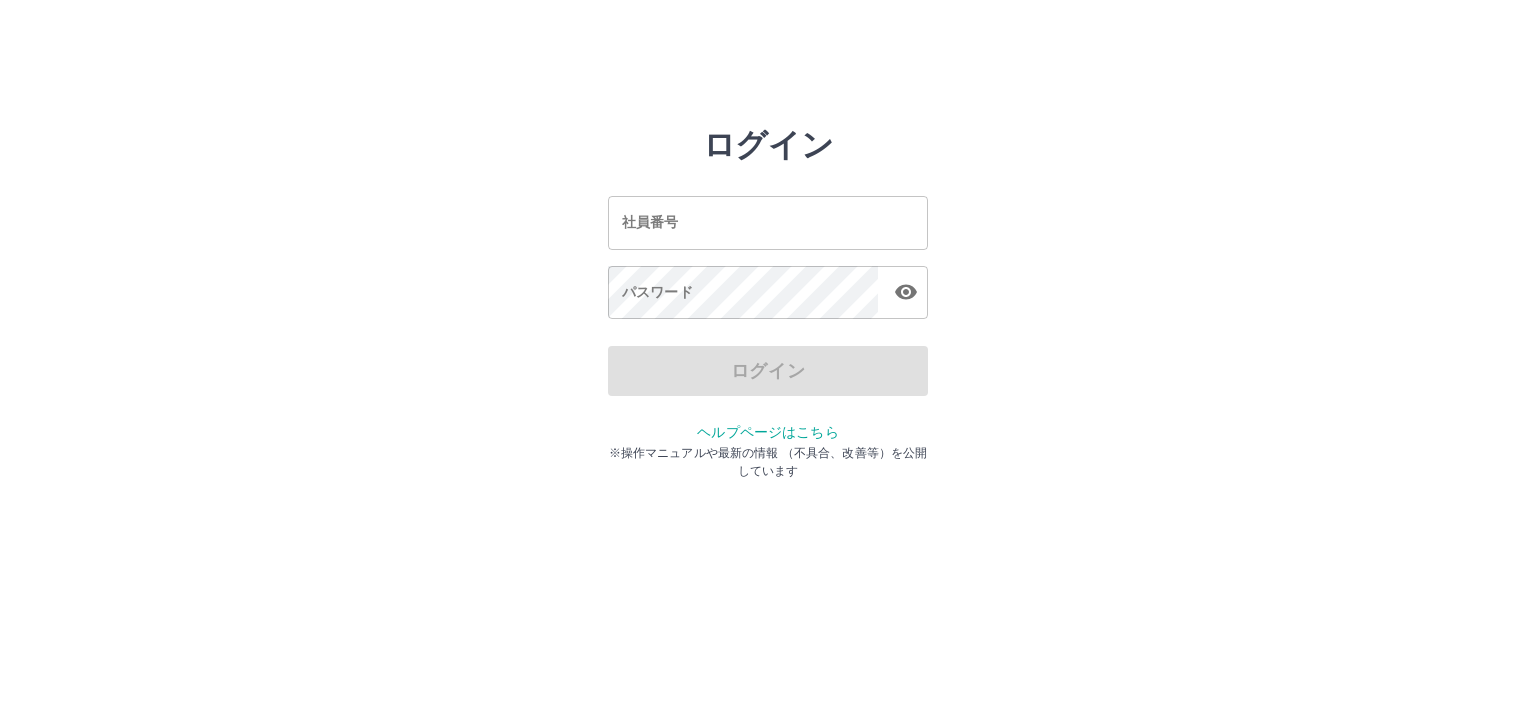 scroll, scrollTop: 0, scrollLeft: 0, axis: both 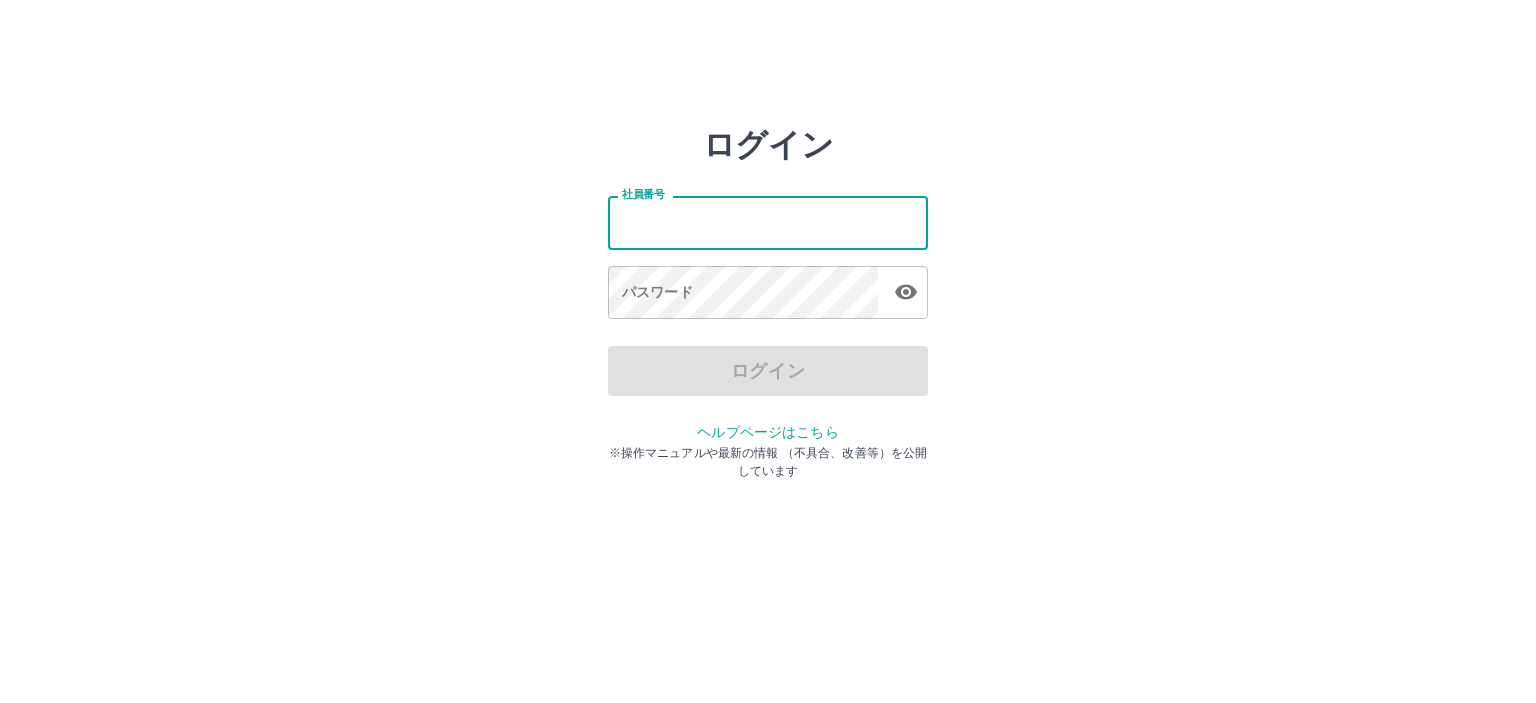 click on "社員番号" at bounding box center [768, 222] 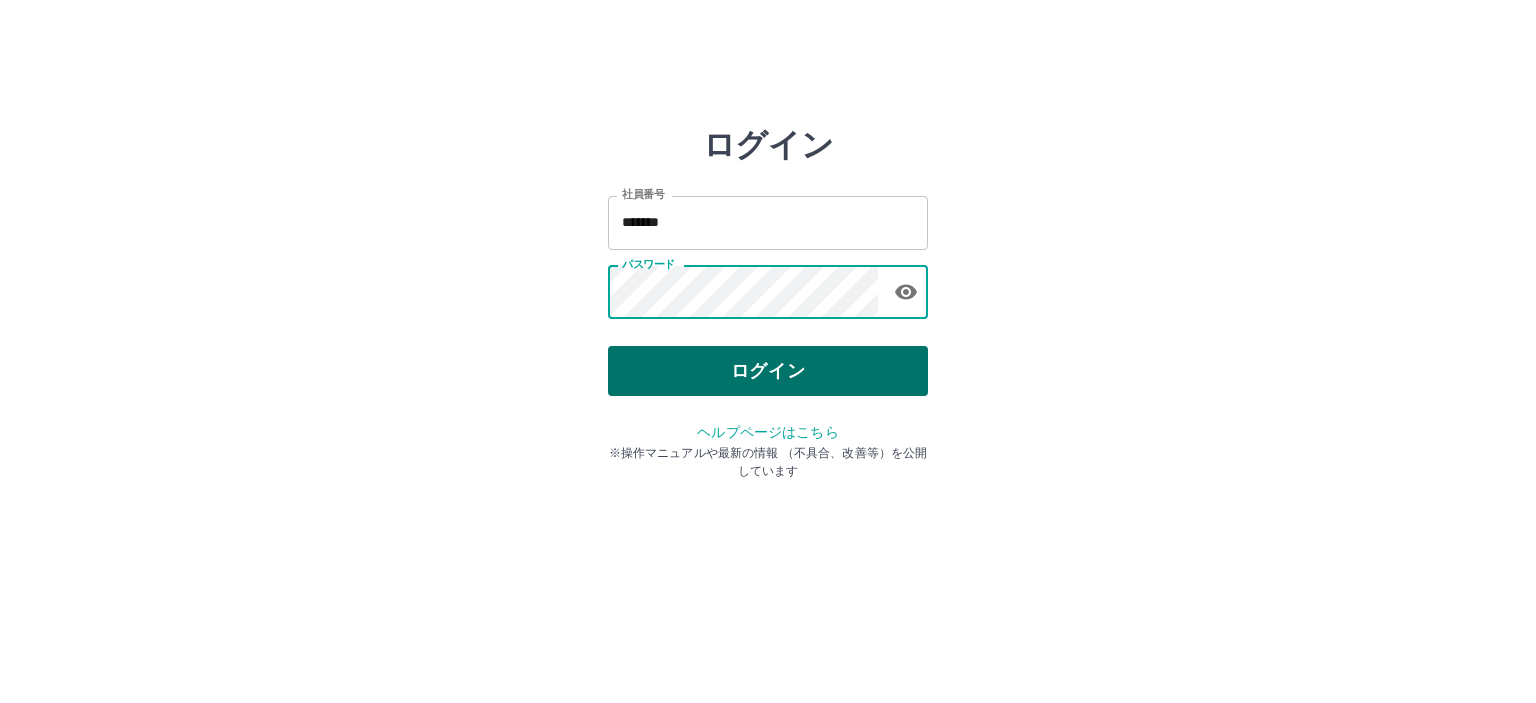 click on "ログイン" at bounding box center [768, 371] 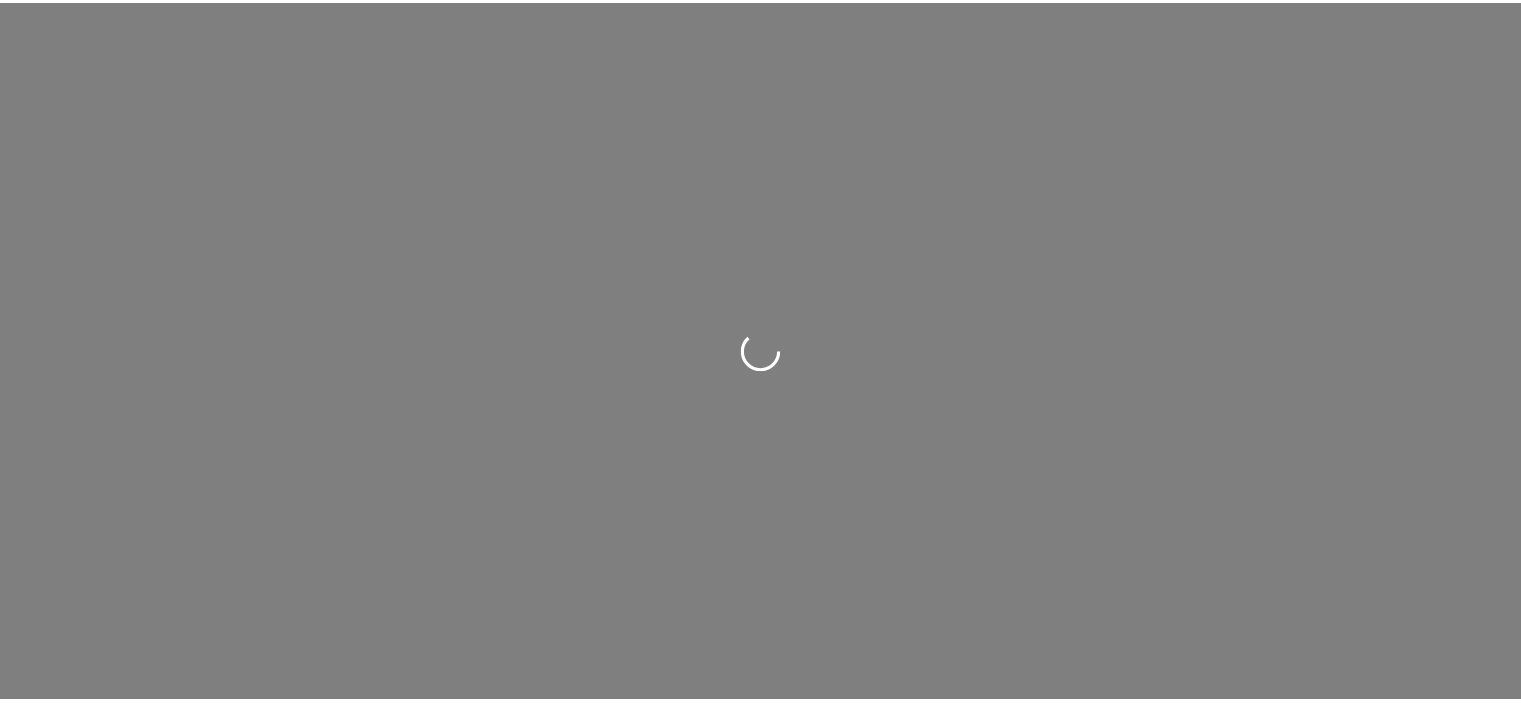 scroll, scrollTop: 0, scrollLeft: 0, axis: both 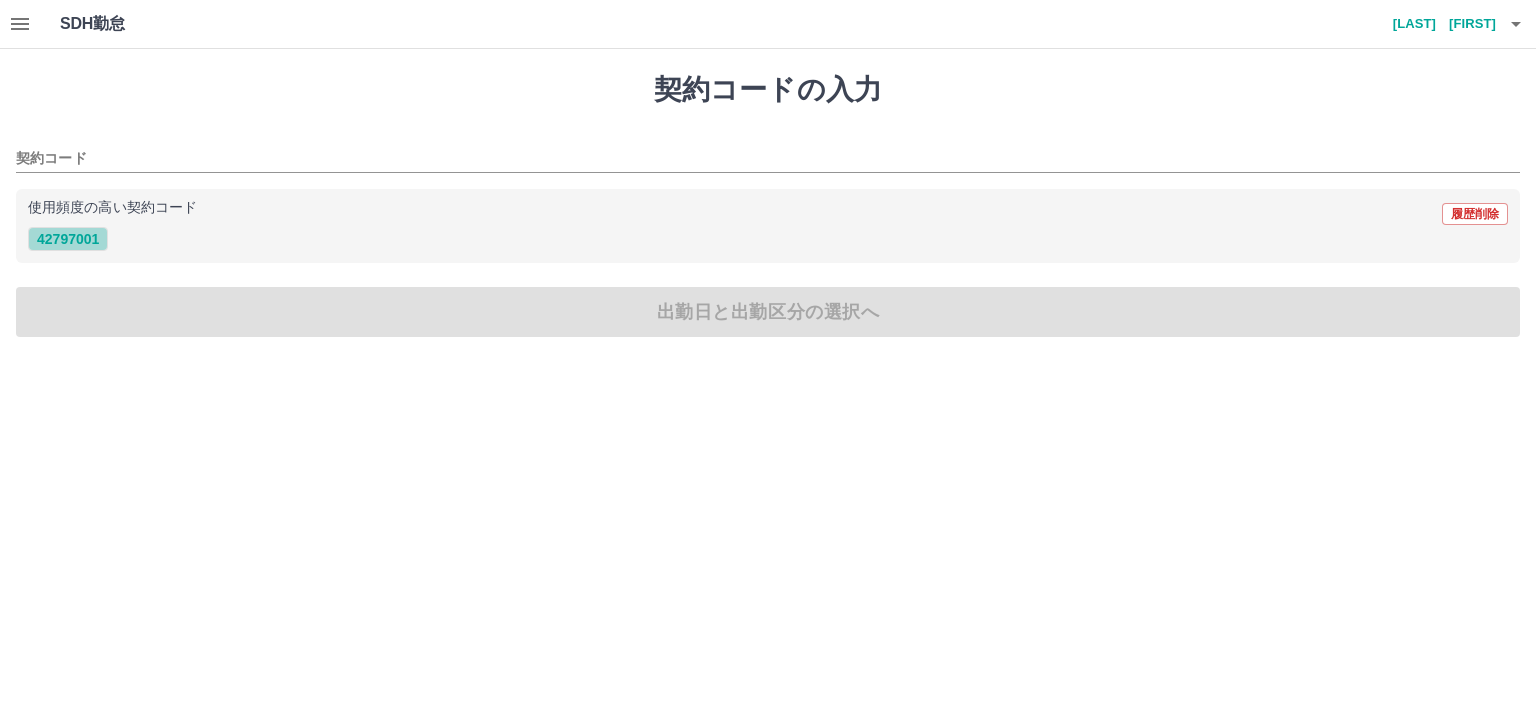 click on "42797001" at bounding box center [68, 239] 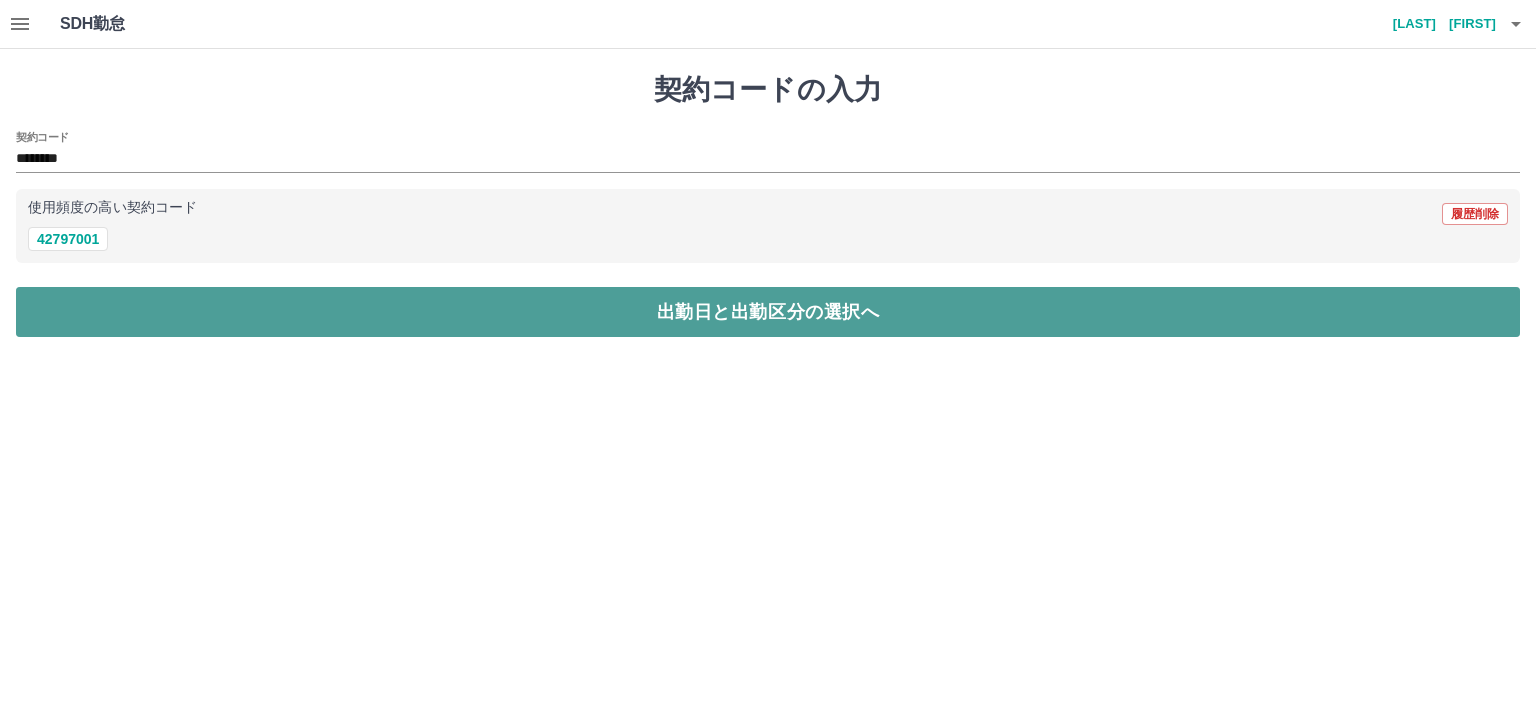 click on "出勤日と出勤区分の選択へ" at bounding box center [768, 312] 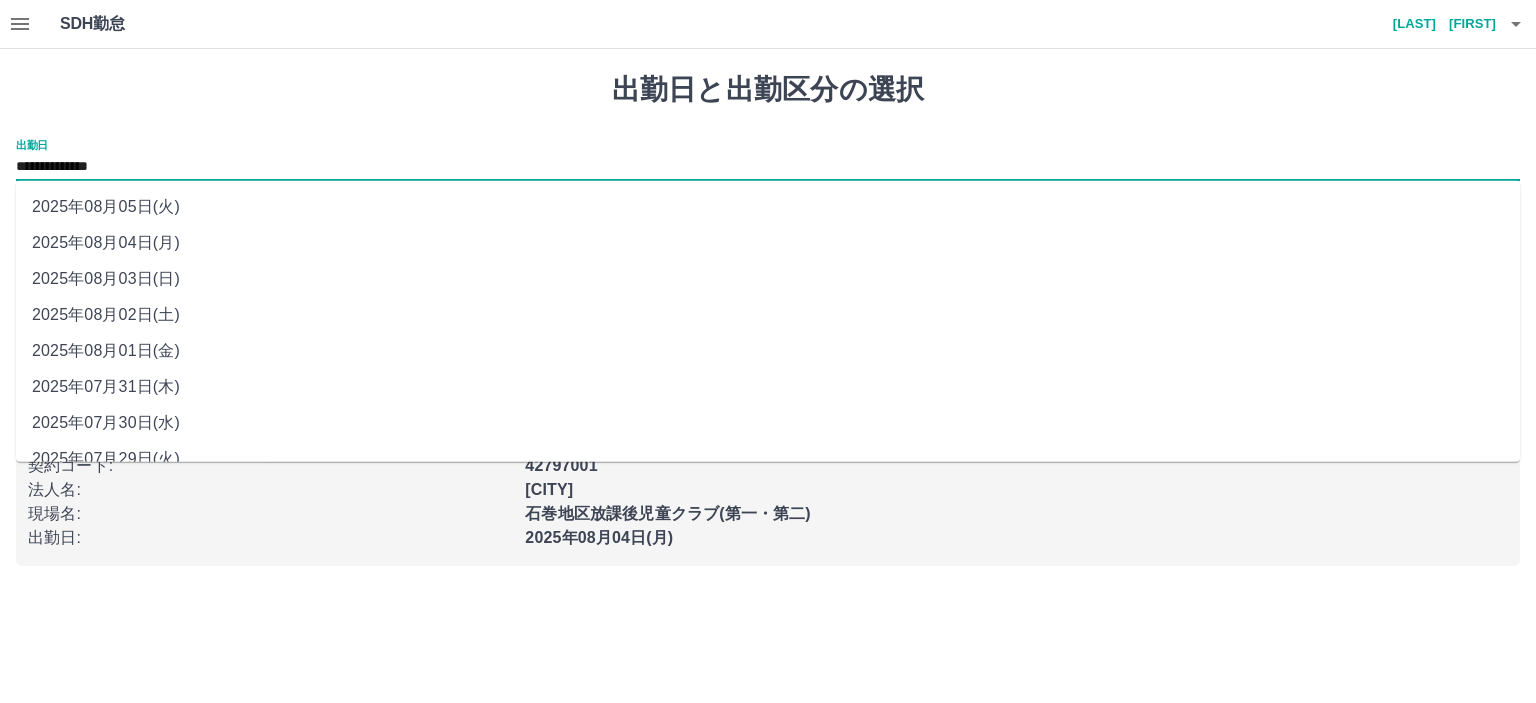 click on "**********" at bounding box center (768, 167) 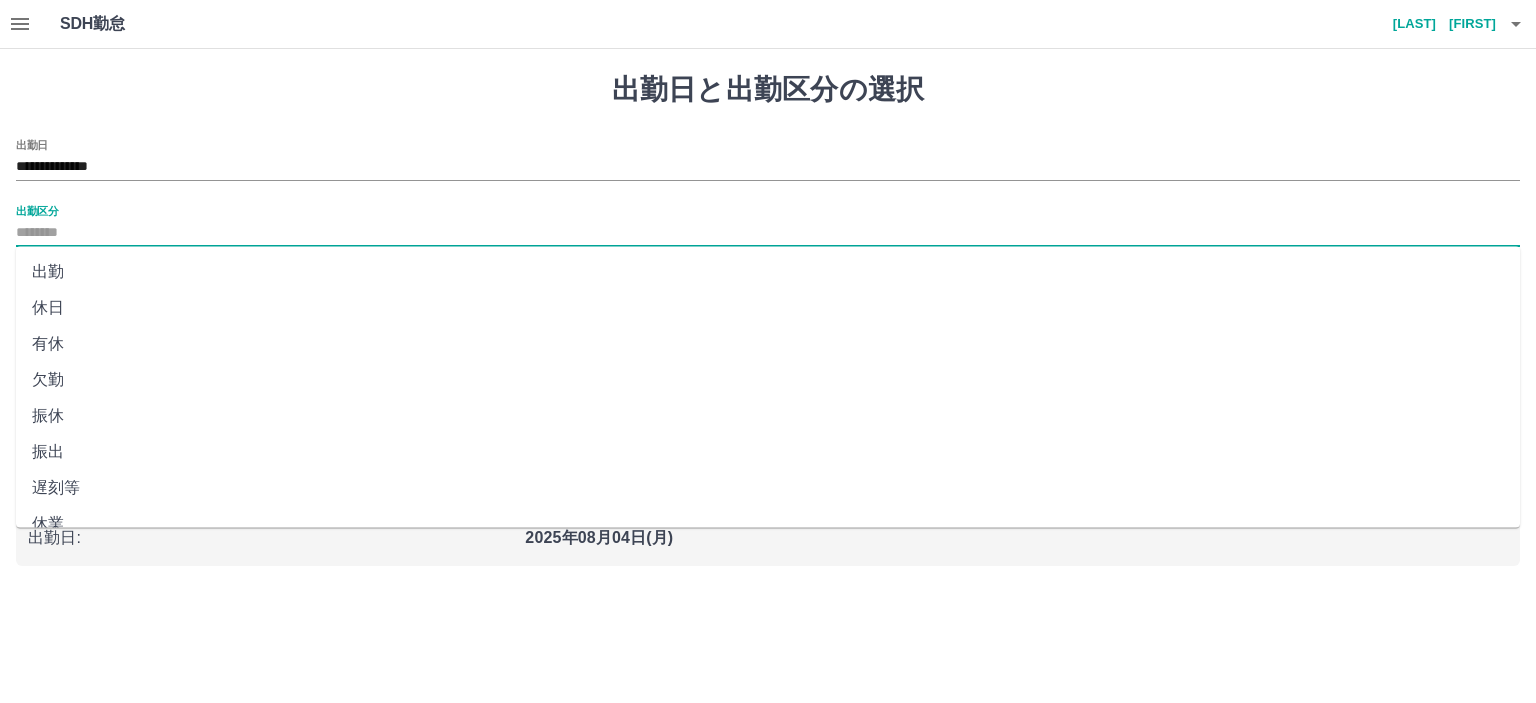 click on "出勤区分" at bounding box center (768, 233) 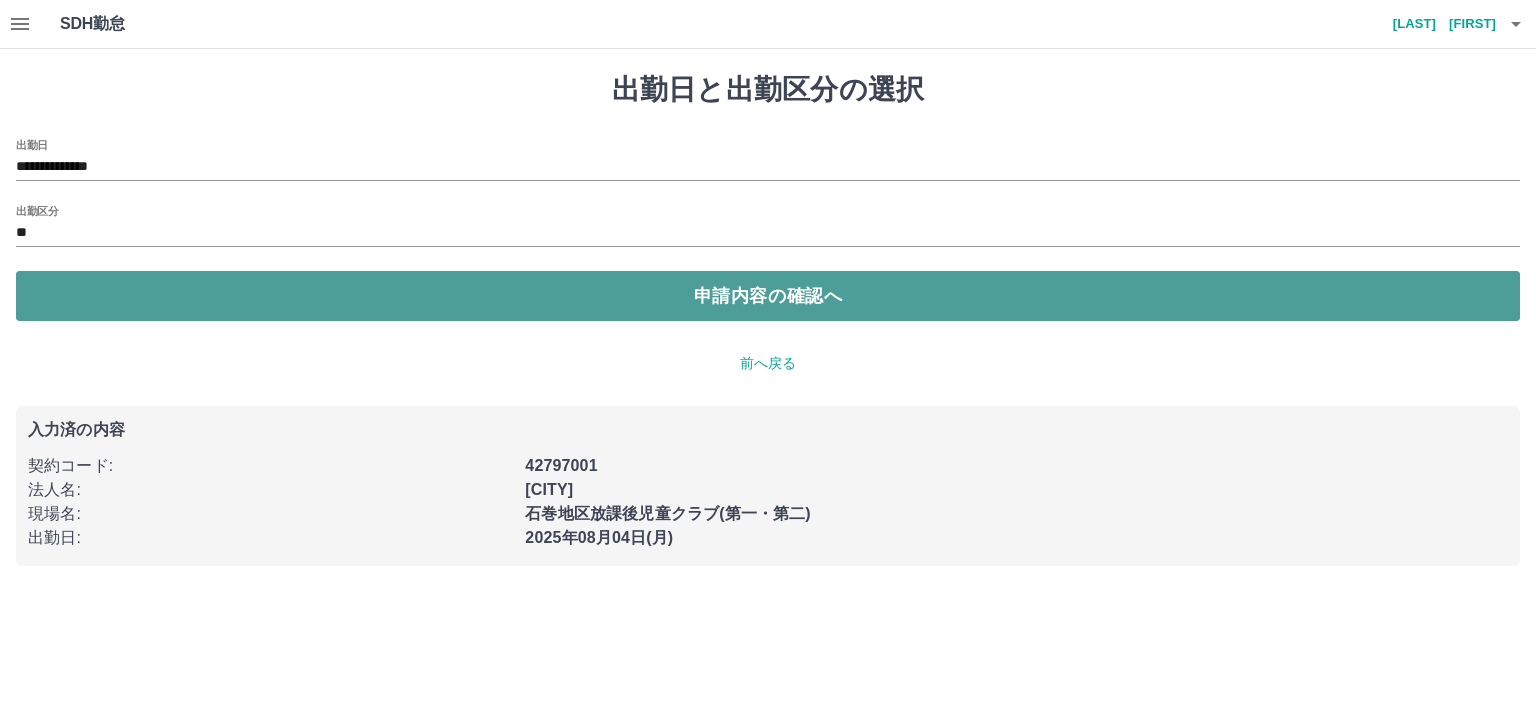 click on "申請内容の確認へ" at bounding box center [768, 296] 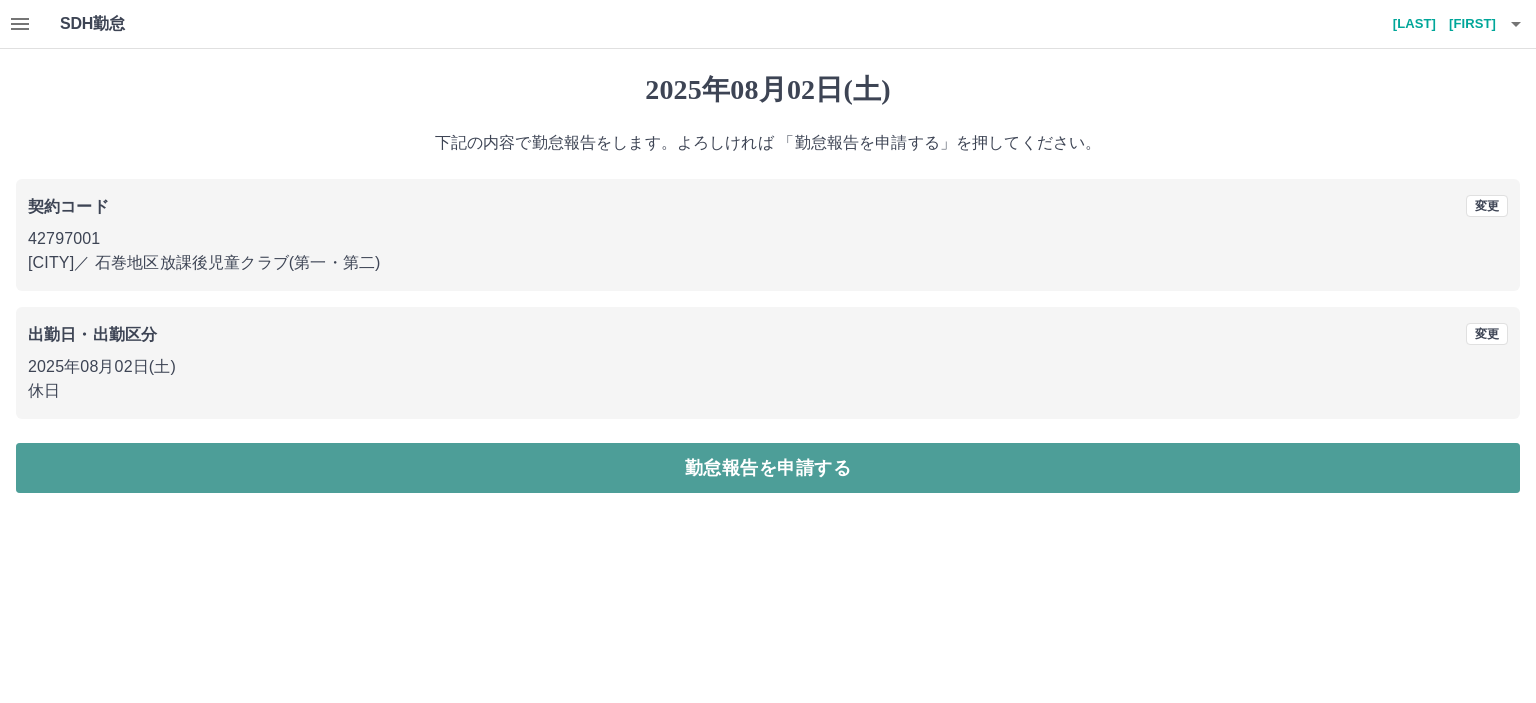 click on "勤怠報告を申請する" at bounding box center [768, 468] 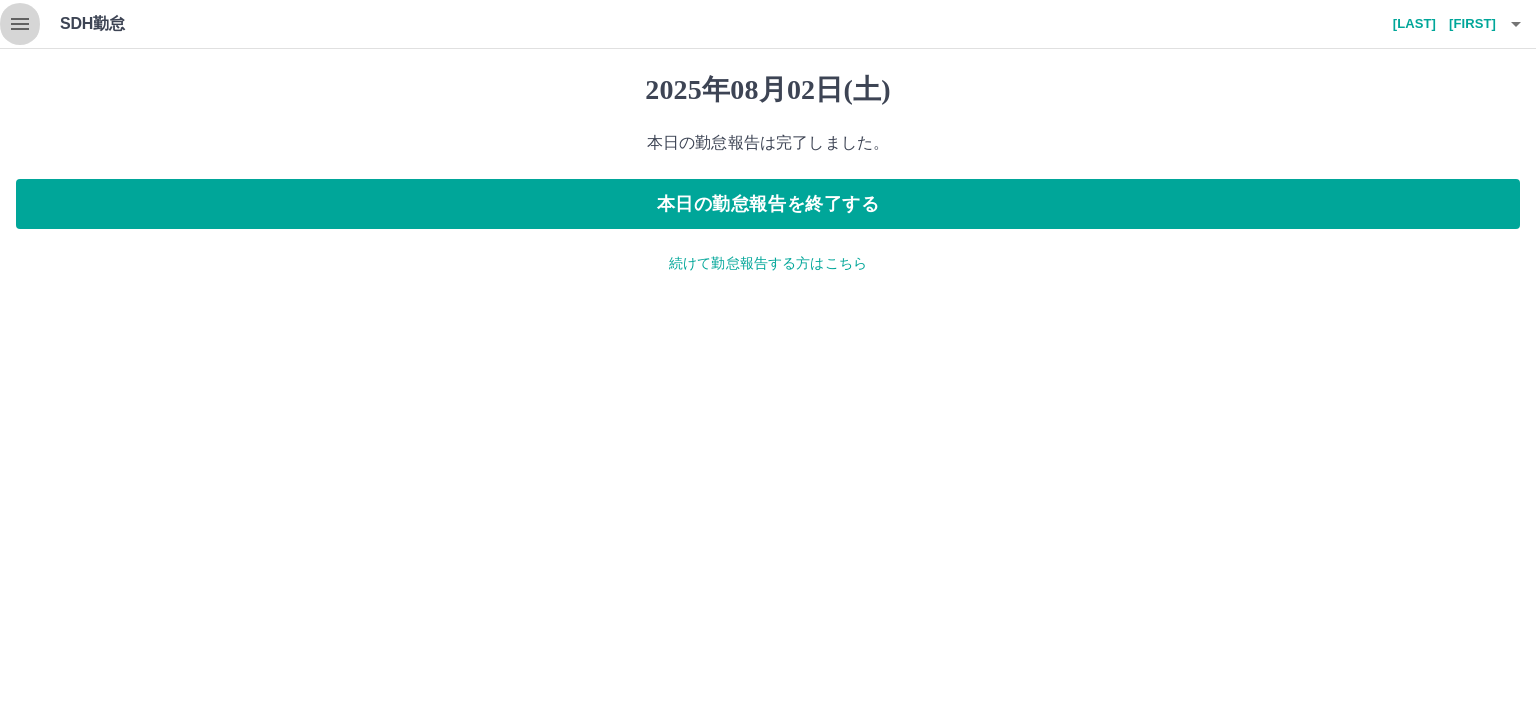 click 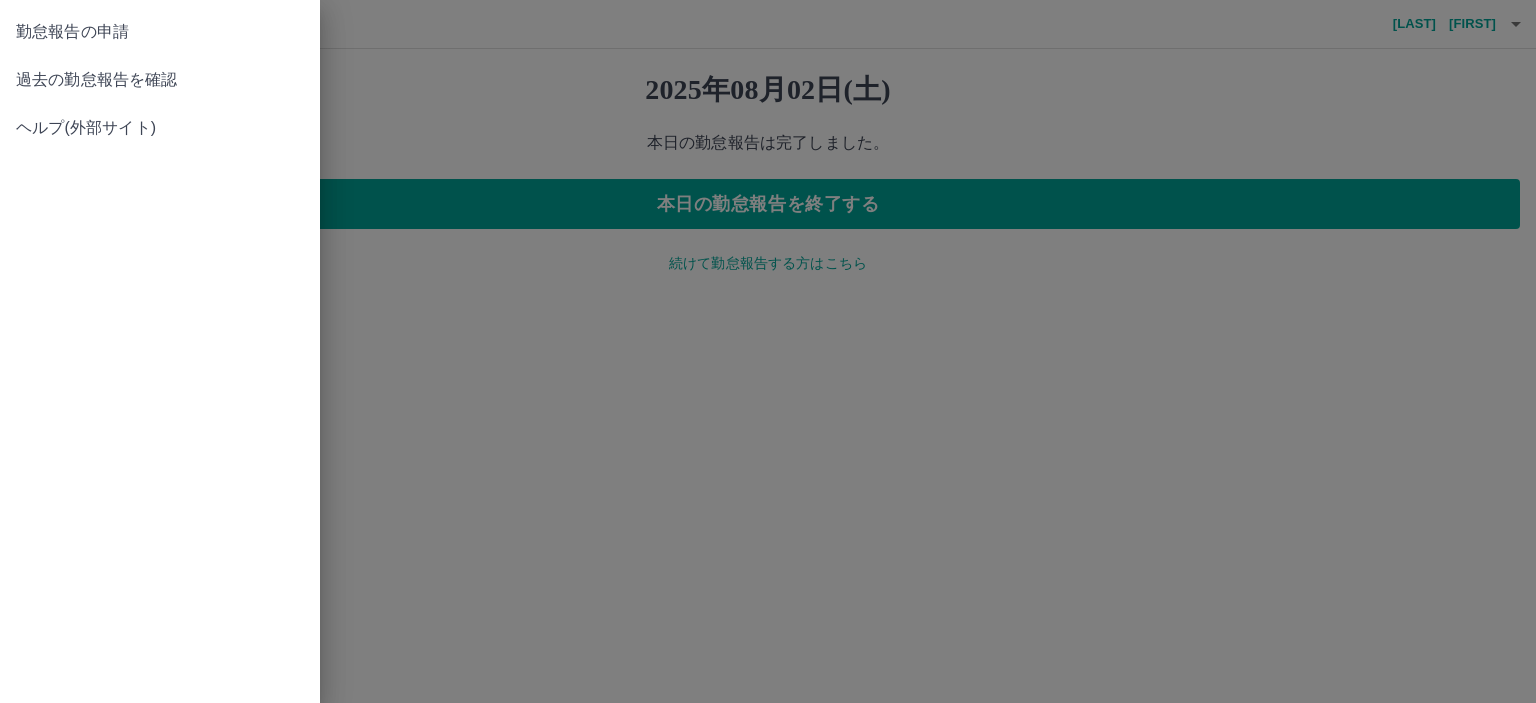 click on "過去の勤怠報告を確認" at bounding box center (160, 80) 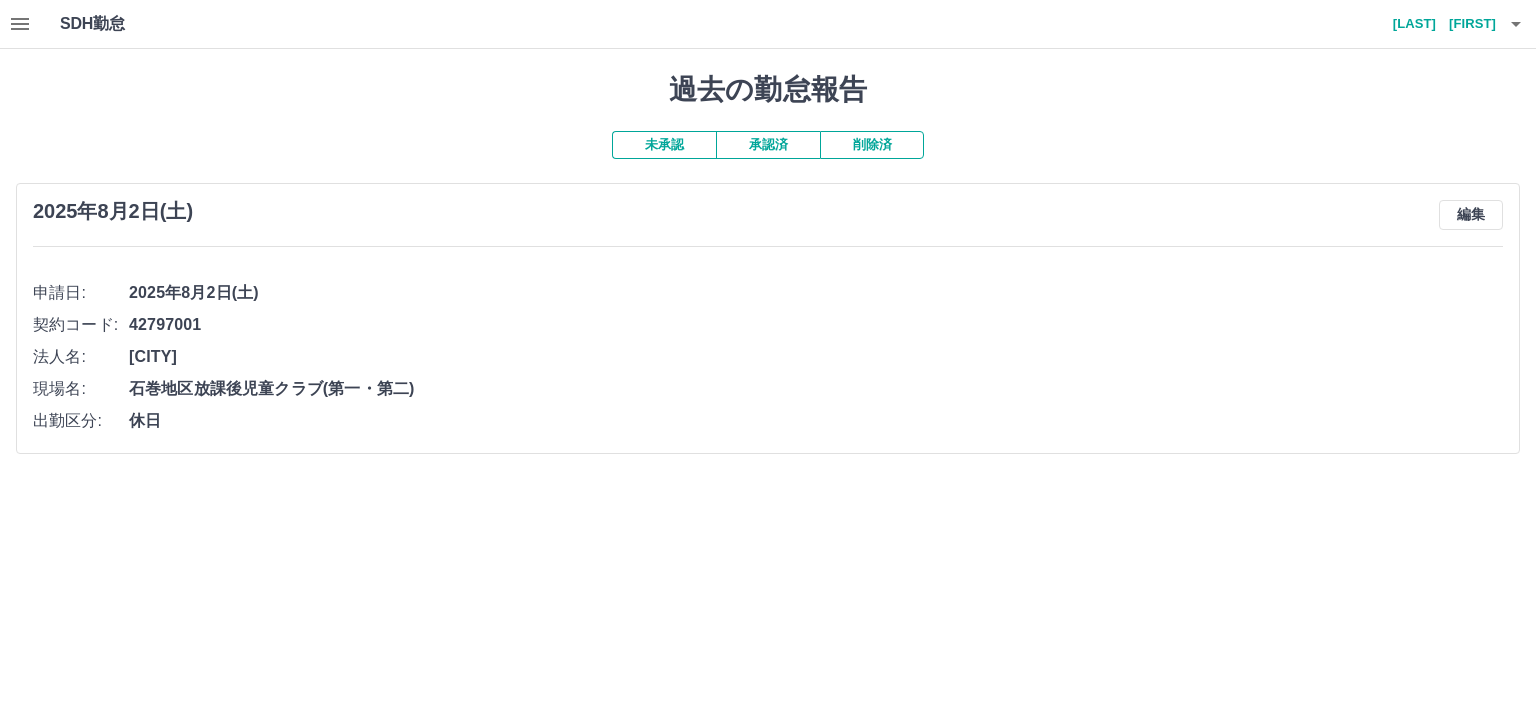 click on "承認済" at bounding box center (768, 145) 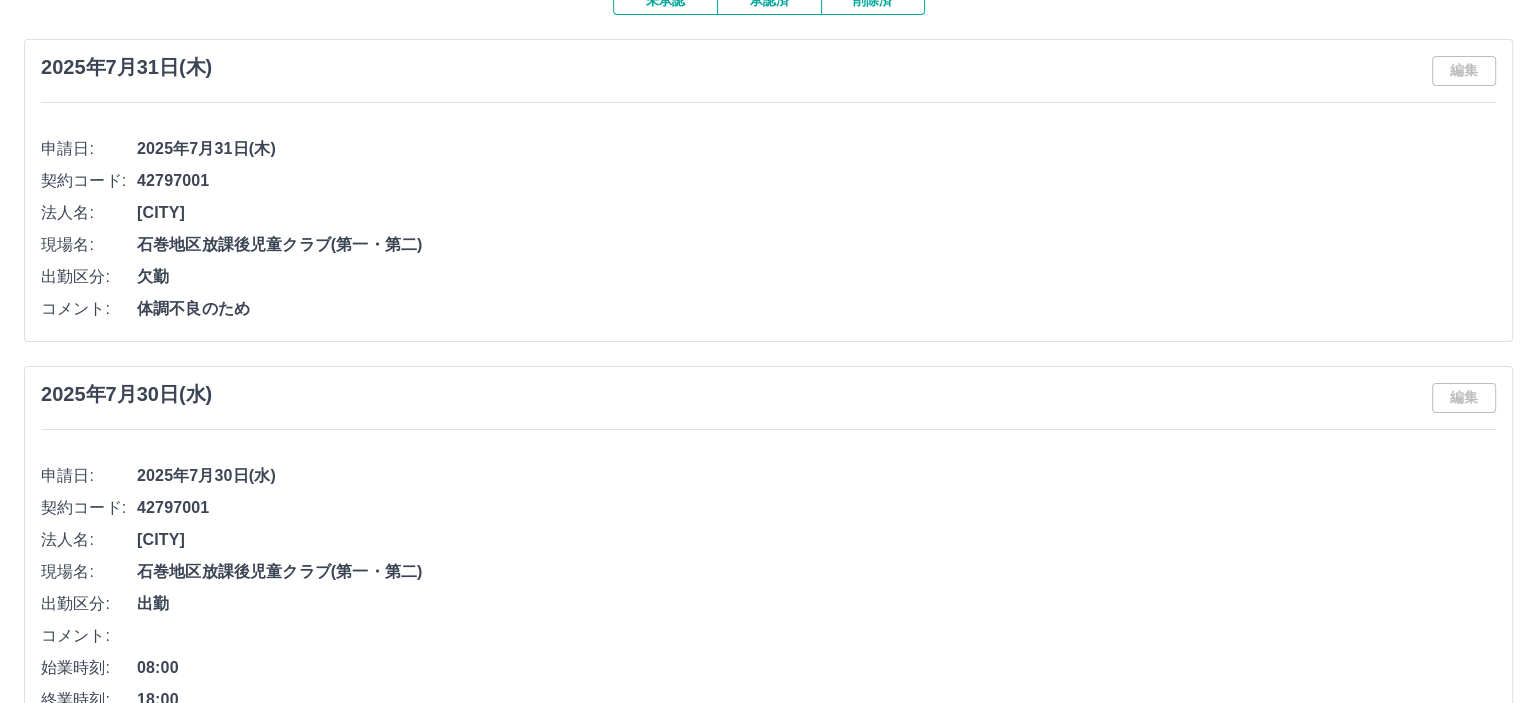scroll, scrollTop: 0, scrollLeft: 0, axis: both 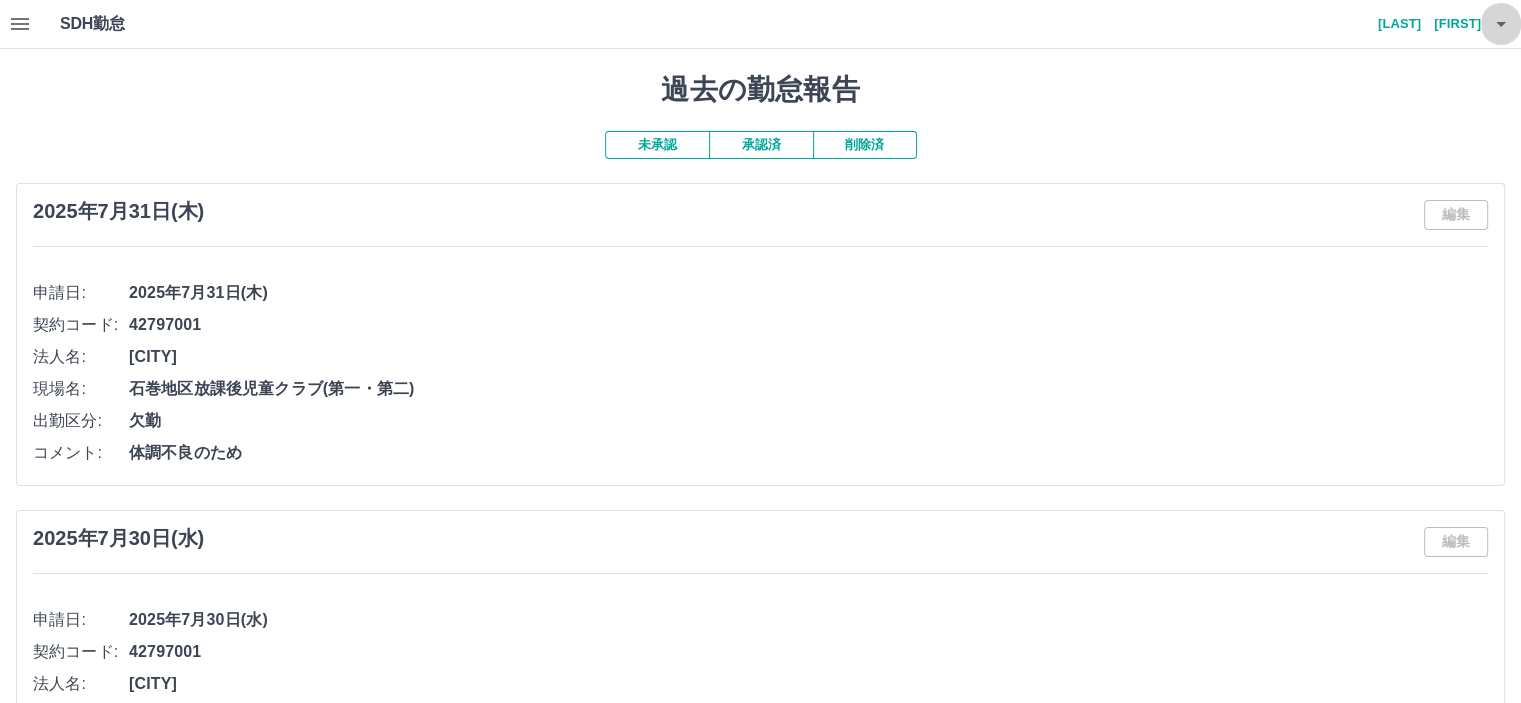 click at bounding box center (1501, 24) 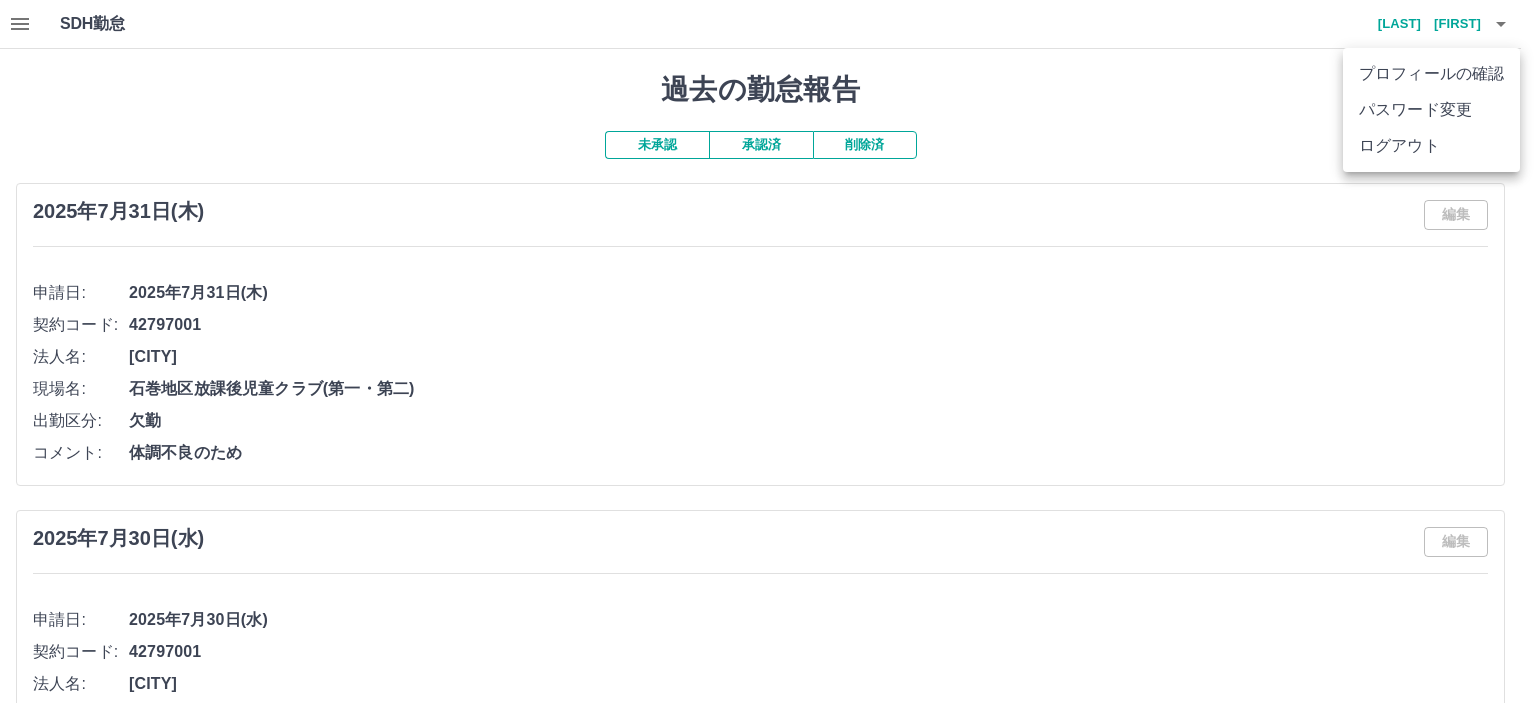 click on "ログアウト" at bounding box center [1431, 146] 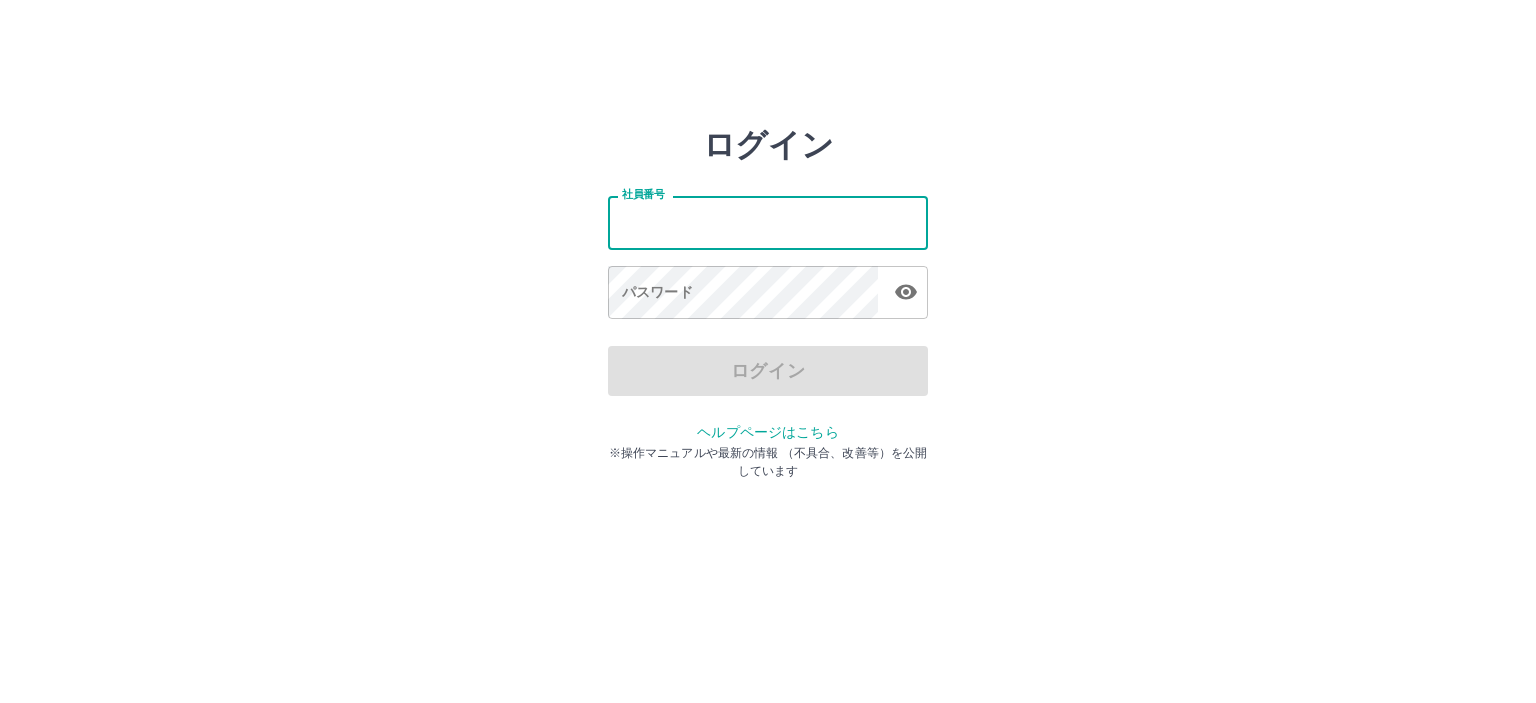 scroll, scrollTop: 0, scrollLeft: 0, axis: both 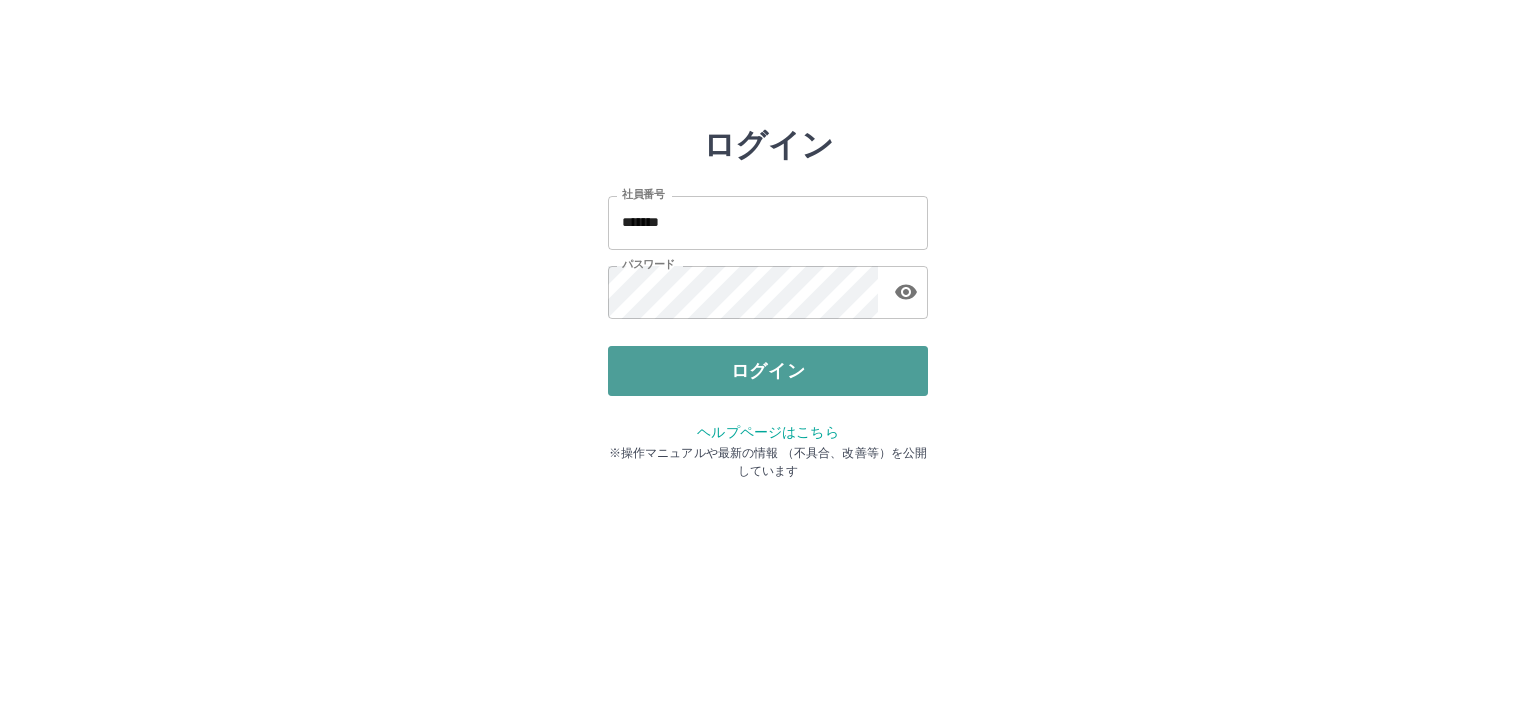 click on "ログイン" at bounding box center (768, 371) 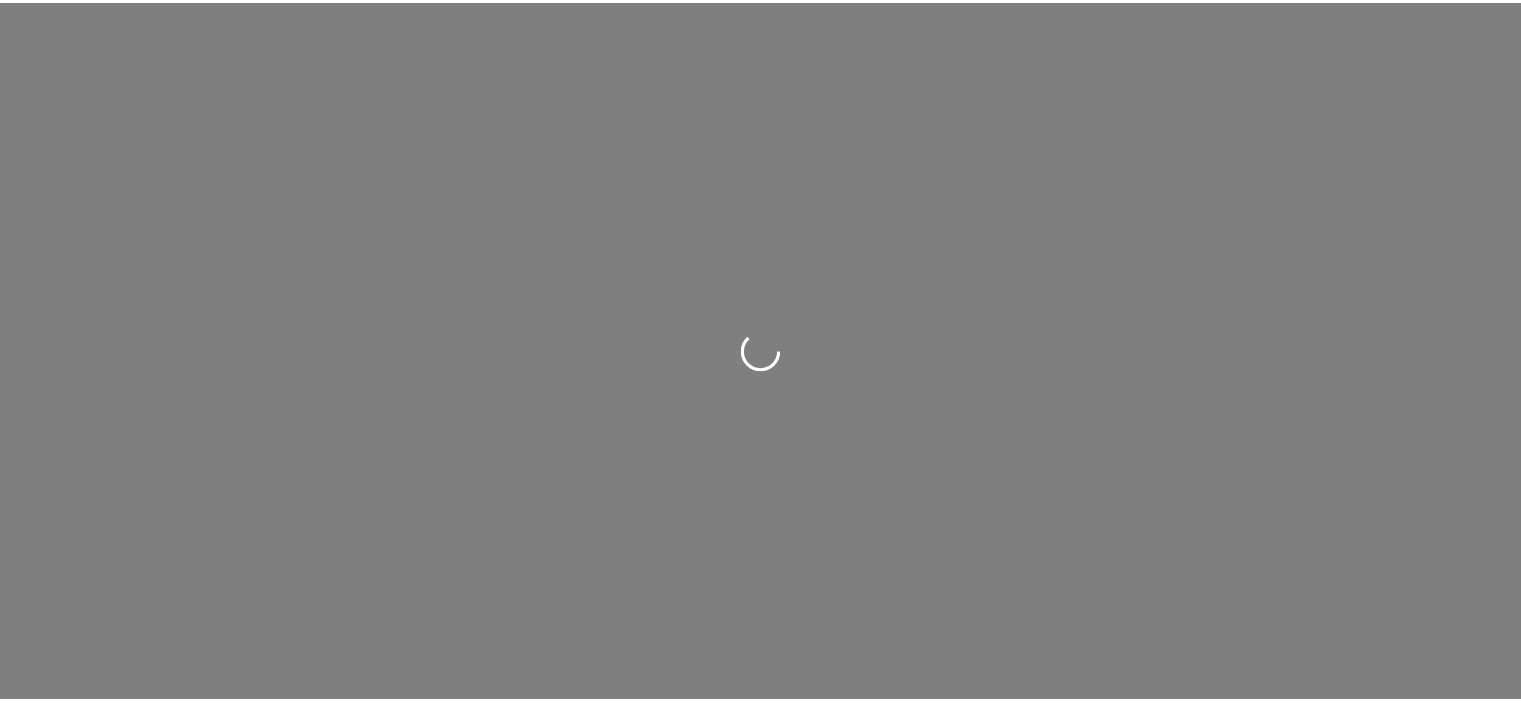 scroll, scrollTop: 0, scrollLeft: 0, axis: both 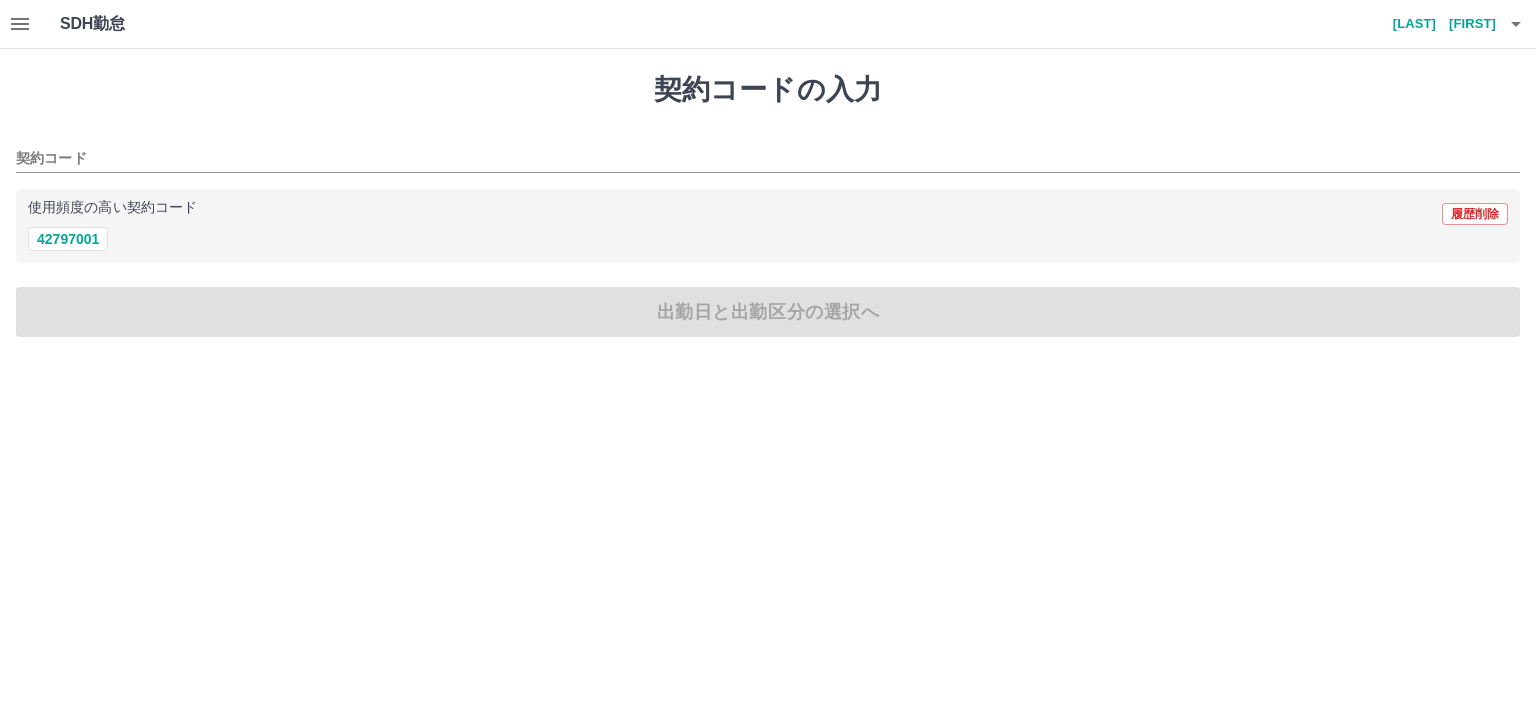 click 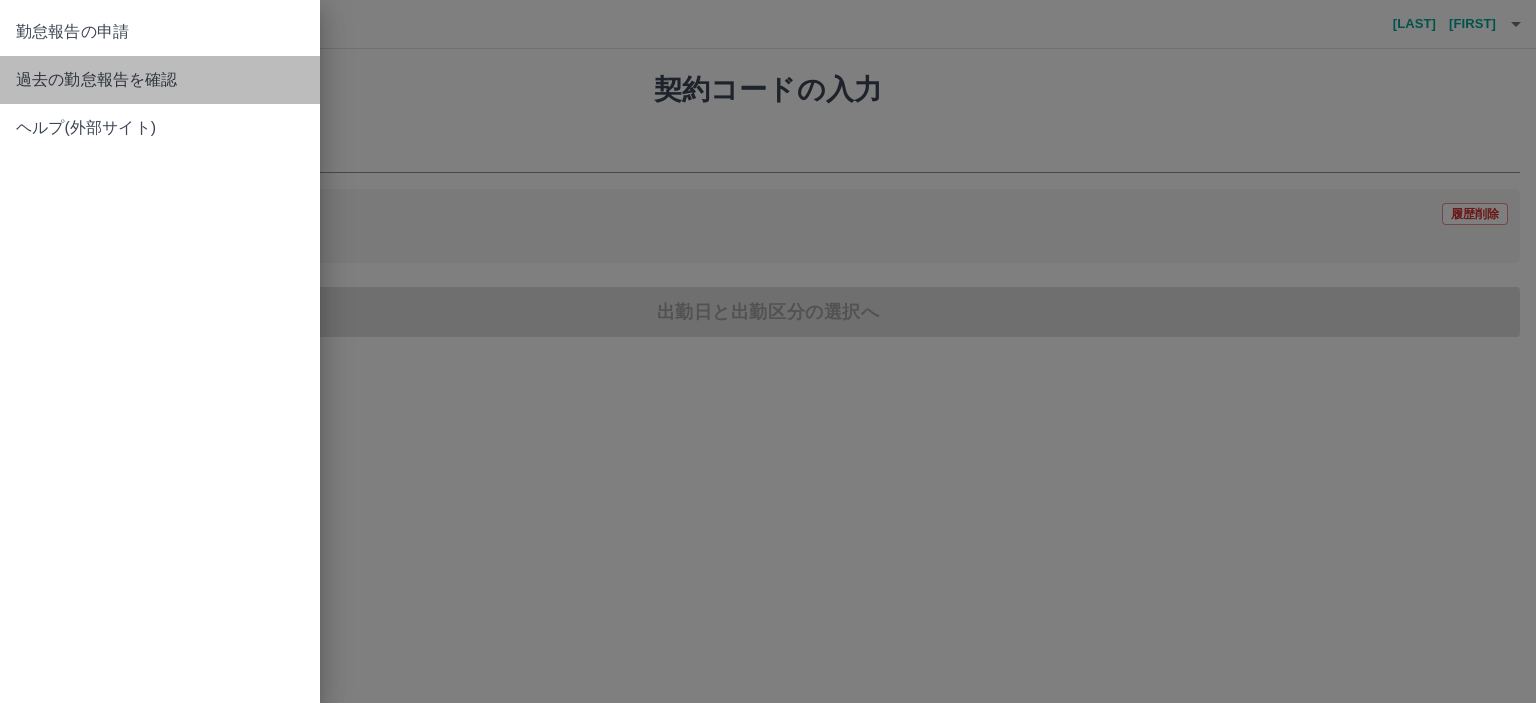 click on "過去の勤怠報告を確認" at bounding box center [160, 80] 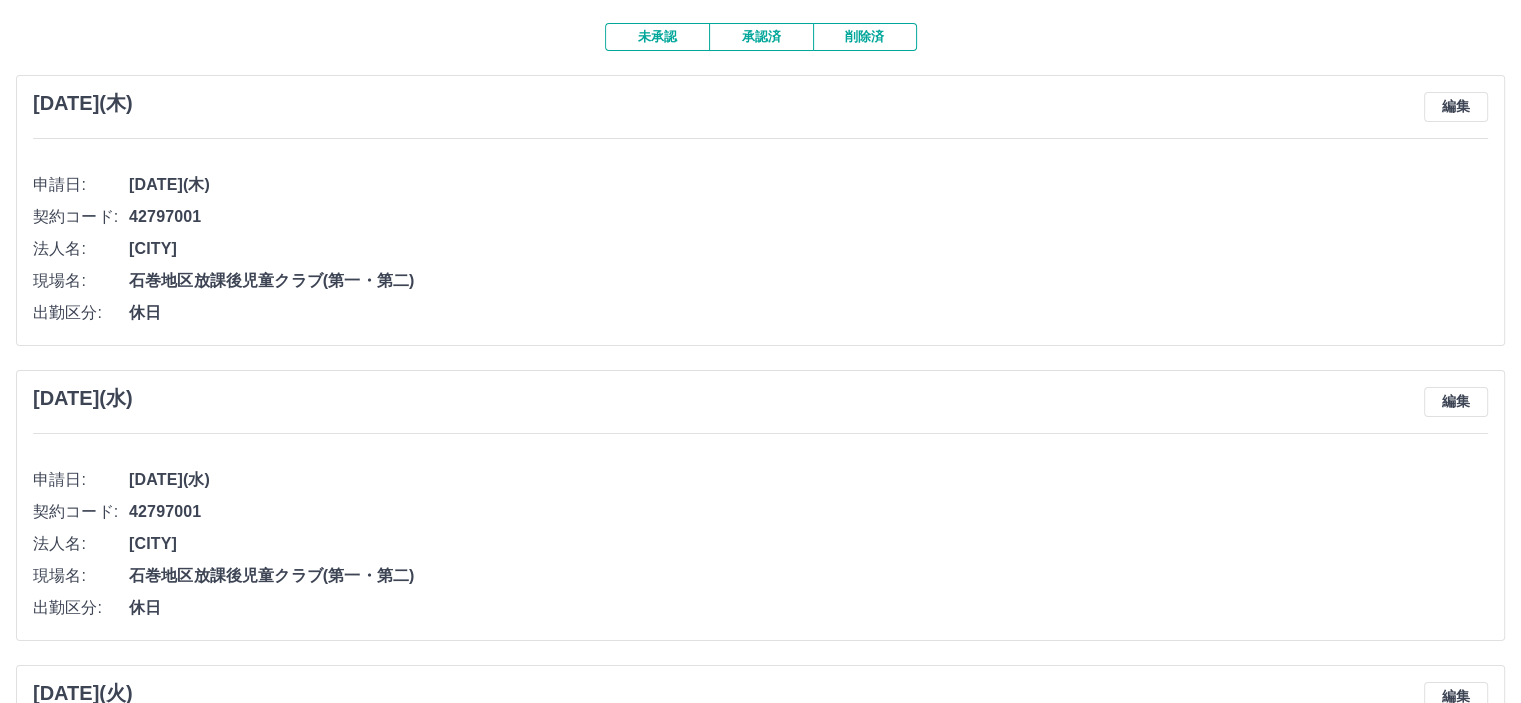 scroll, scrollTop: 0, scrollLeft: 0, axis: both 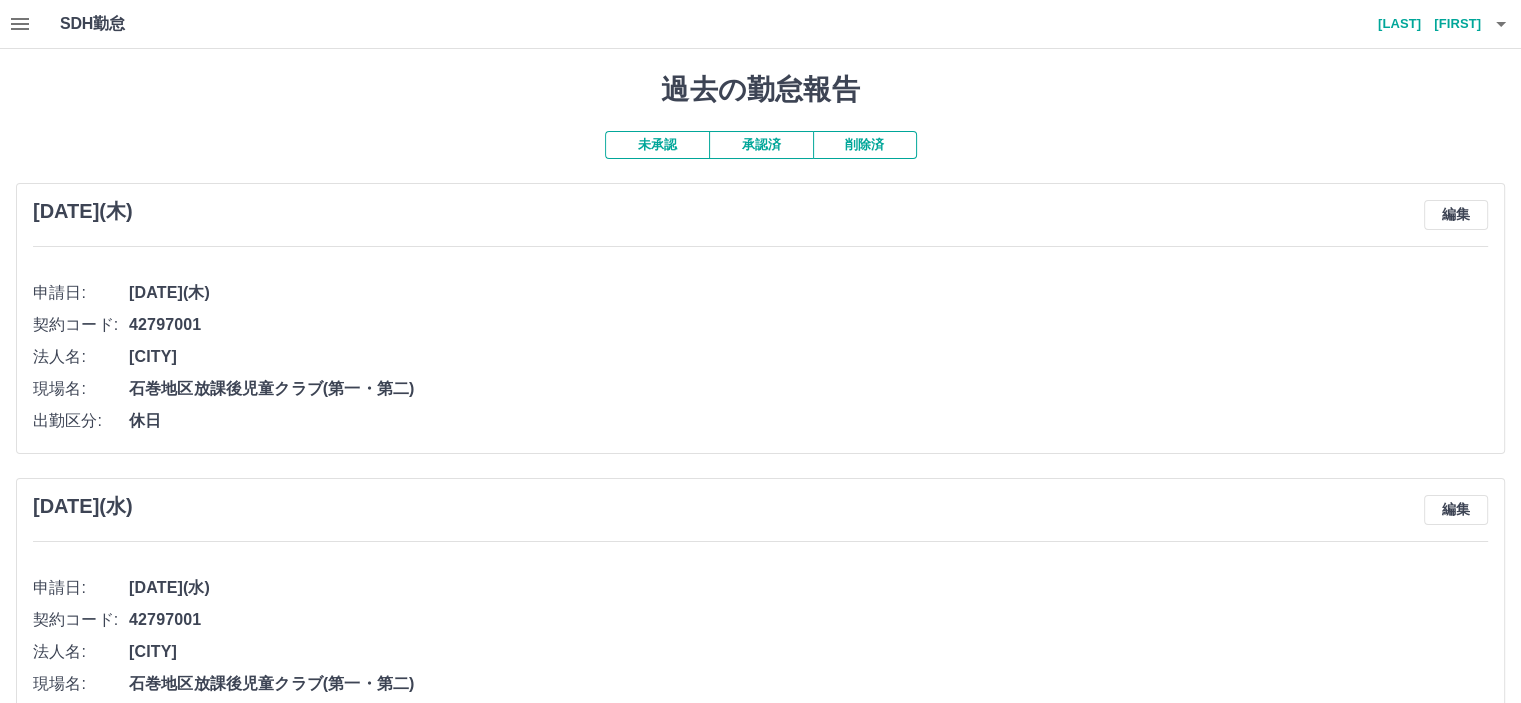 click on "承認済" at bounding box center (761, 145) 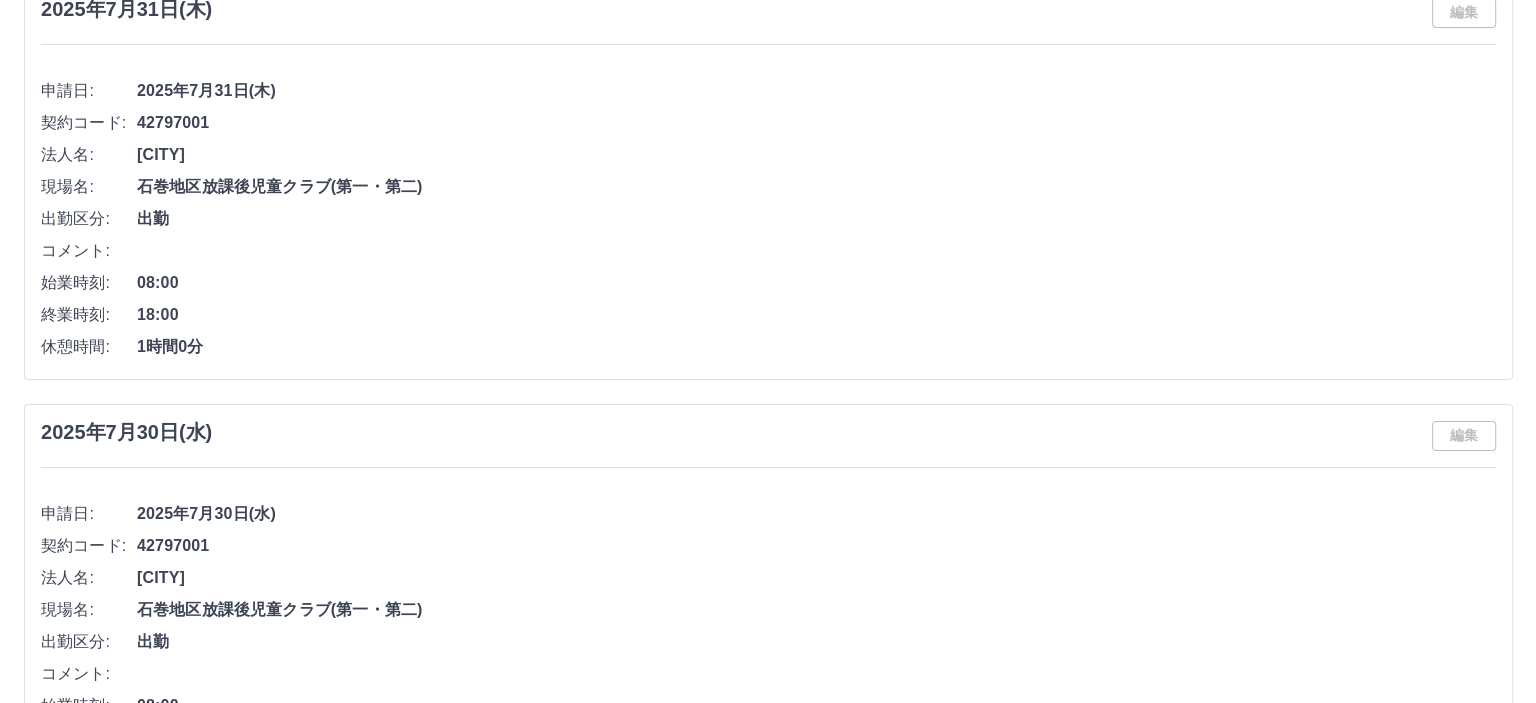 scroll, scrollTop: 0, scrollLeft: 0, axis: both 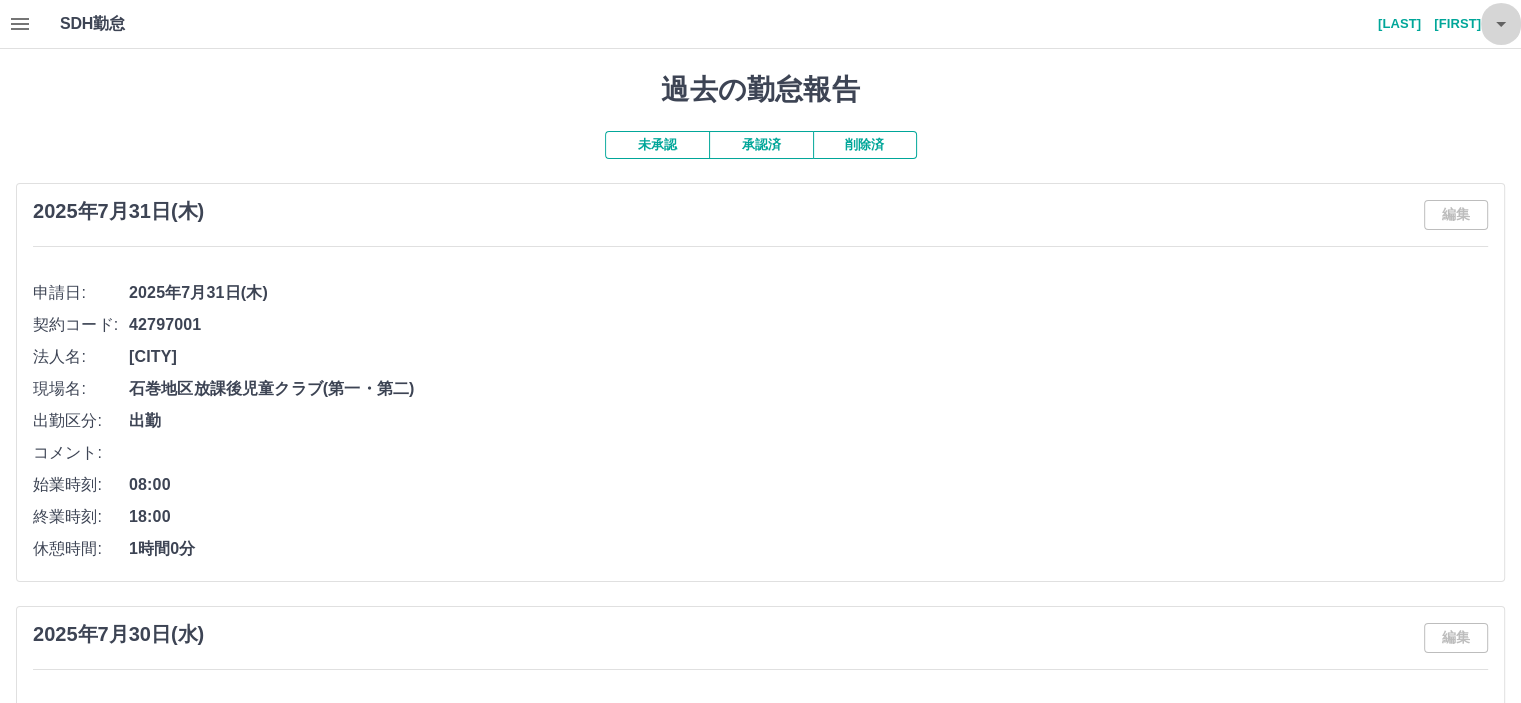 click 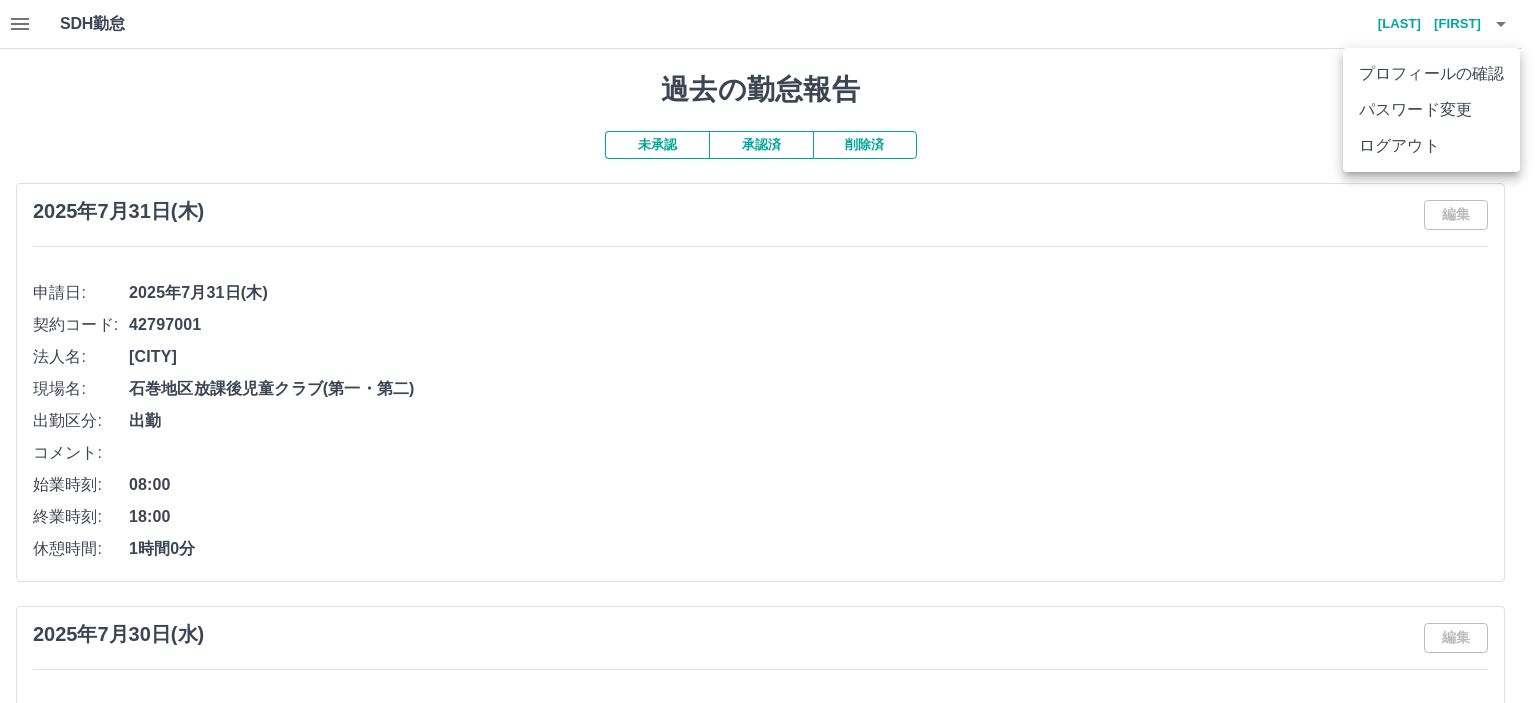 click on "ログアウト" at bounding box center (1431, 146) 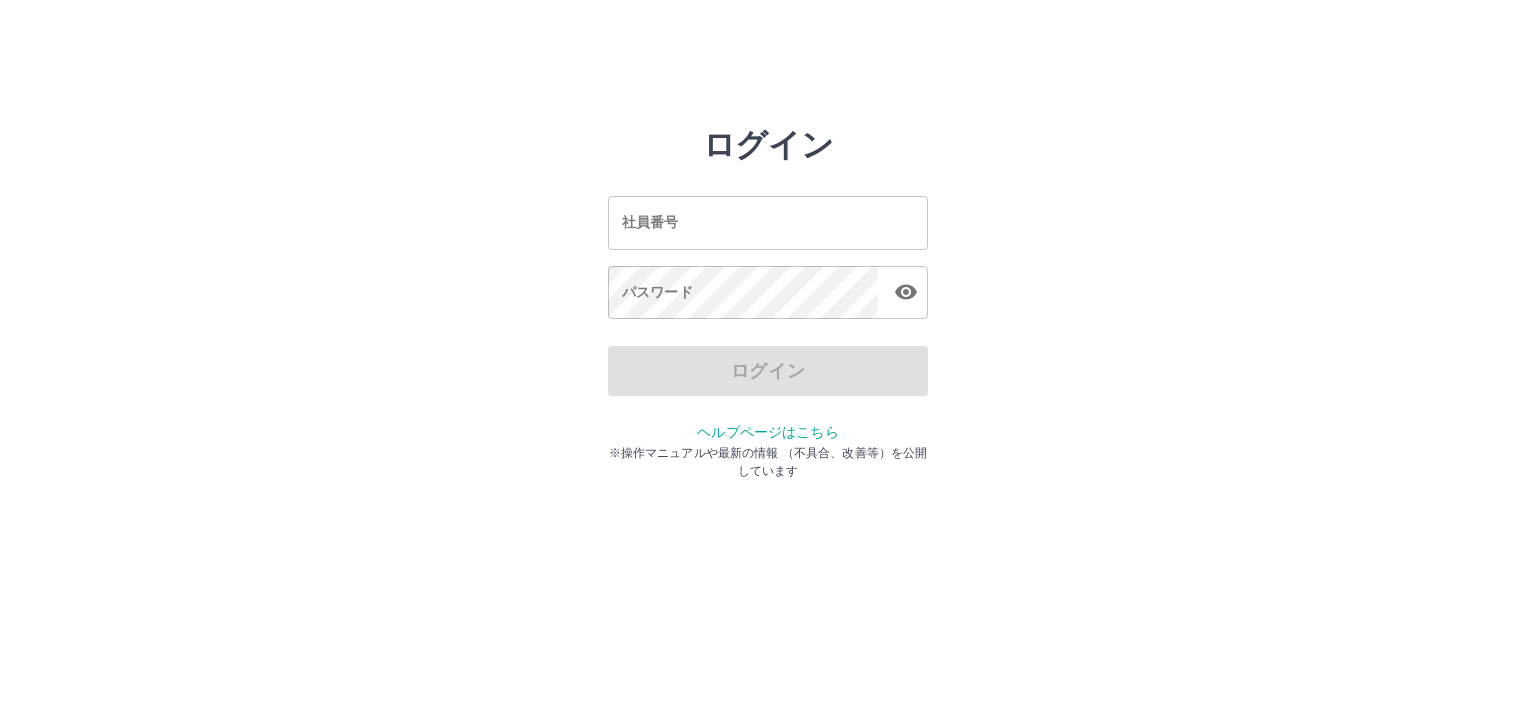 scroll, scrollTop: 0, scrollLeft: 0, axis: both 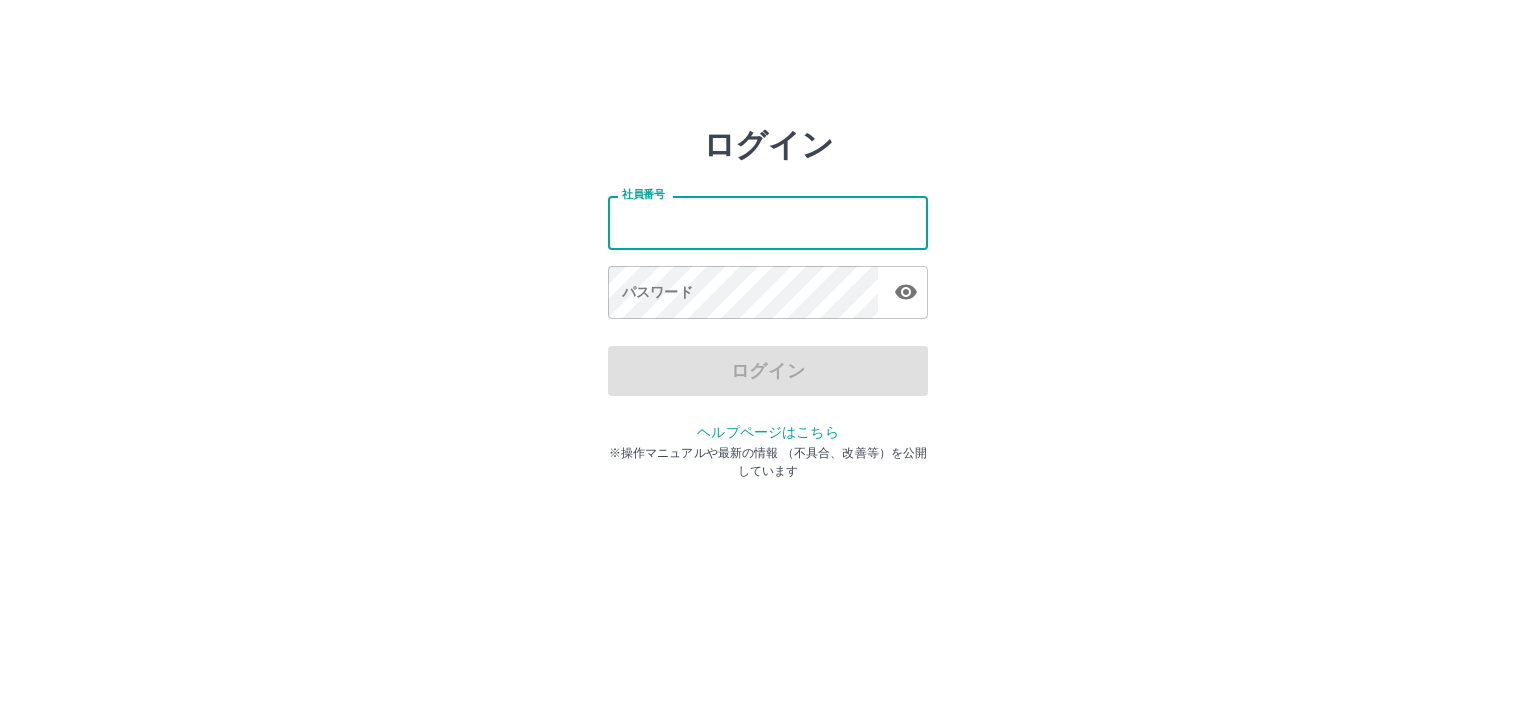 type on "*******" 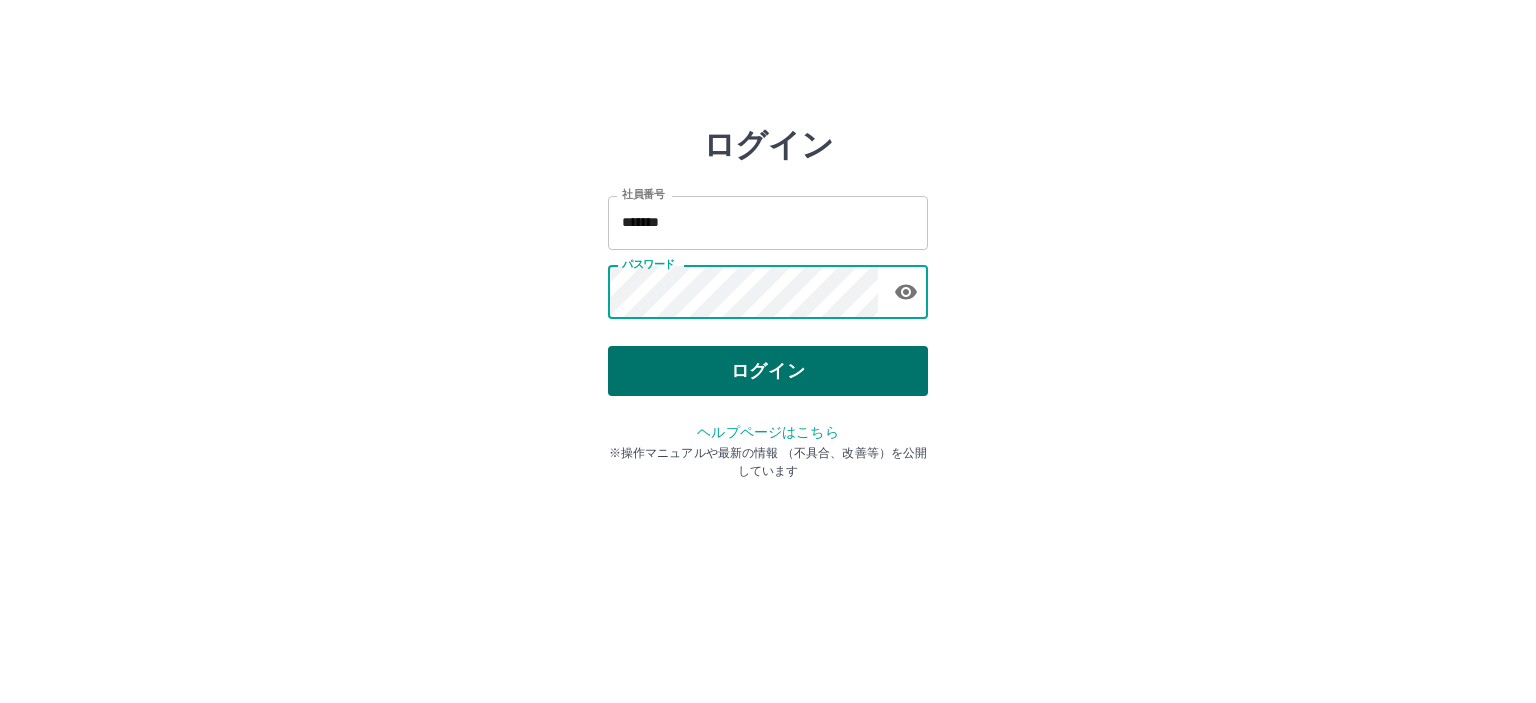 click on "ログイン" at bounding box center (768, 371) 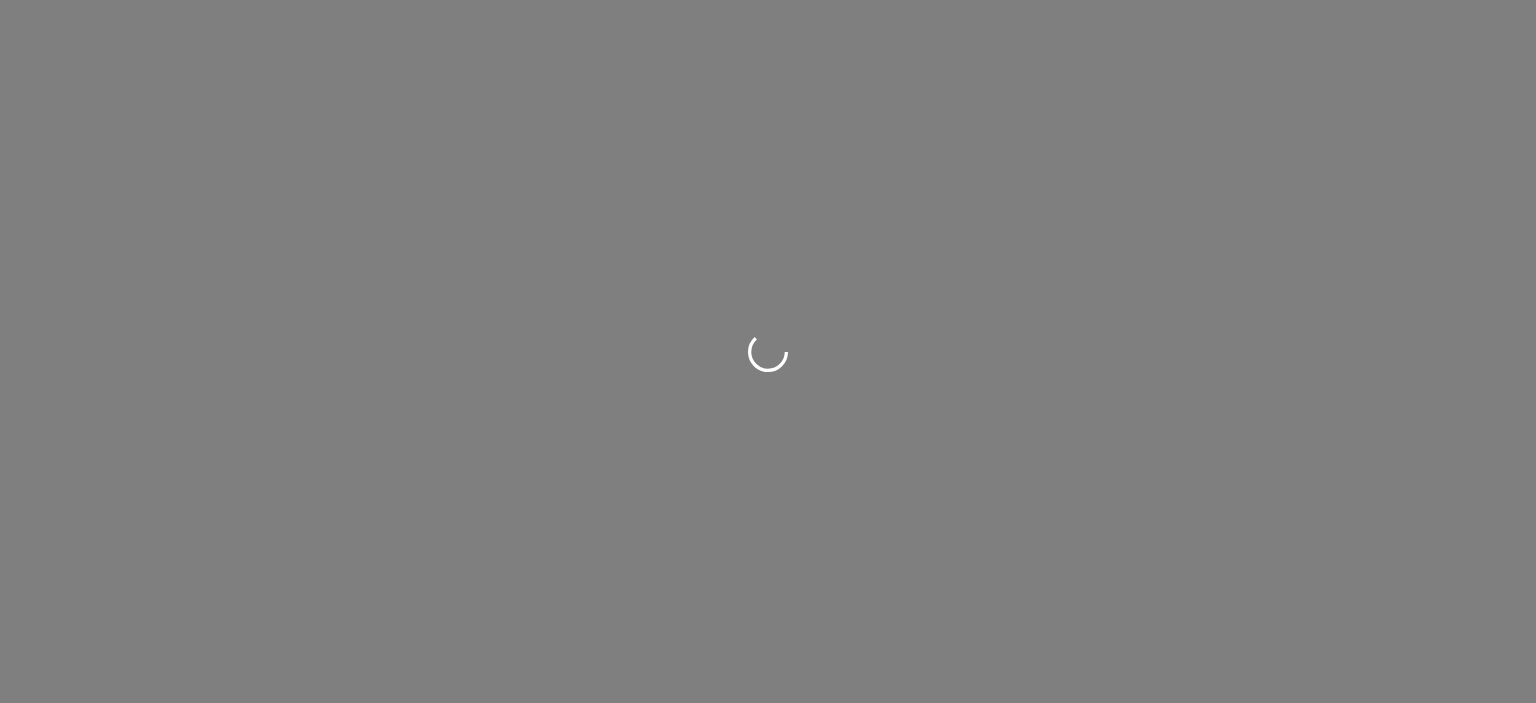 scroll, scrollTop: 0, scrollLeft: 0, axis: both 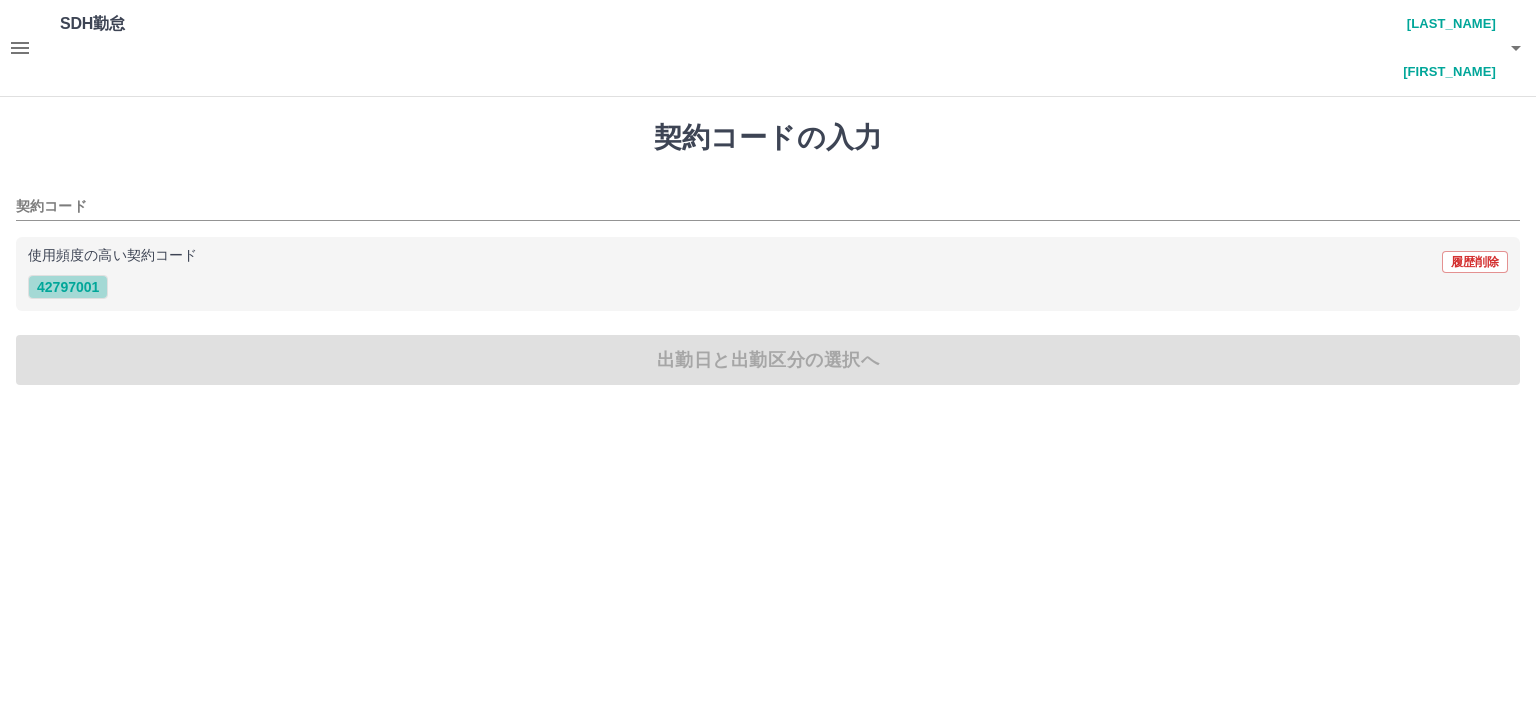 click on "42797001" at bounding box center [68, 287] 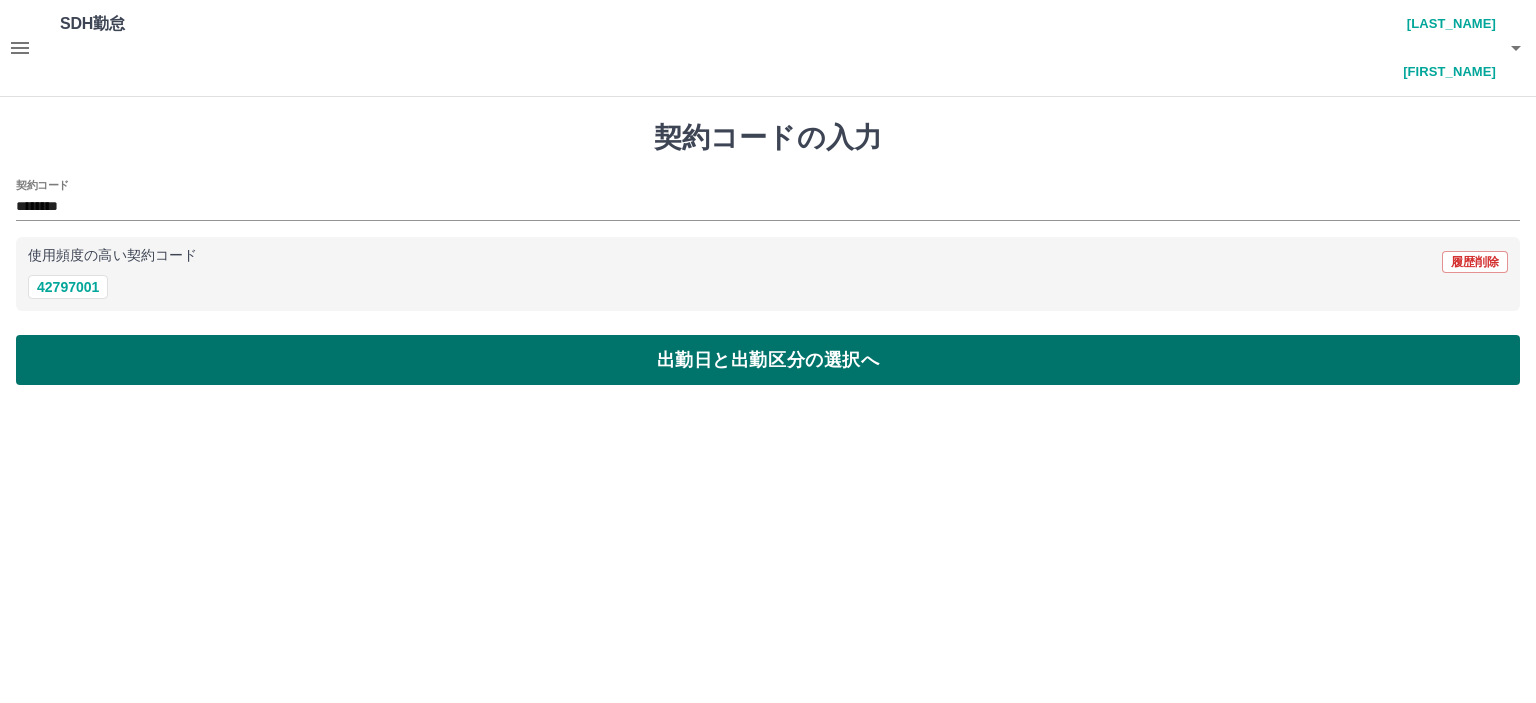click on "出勤日と出勤区分の選択へ" at bounding box center (768, 360) 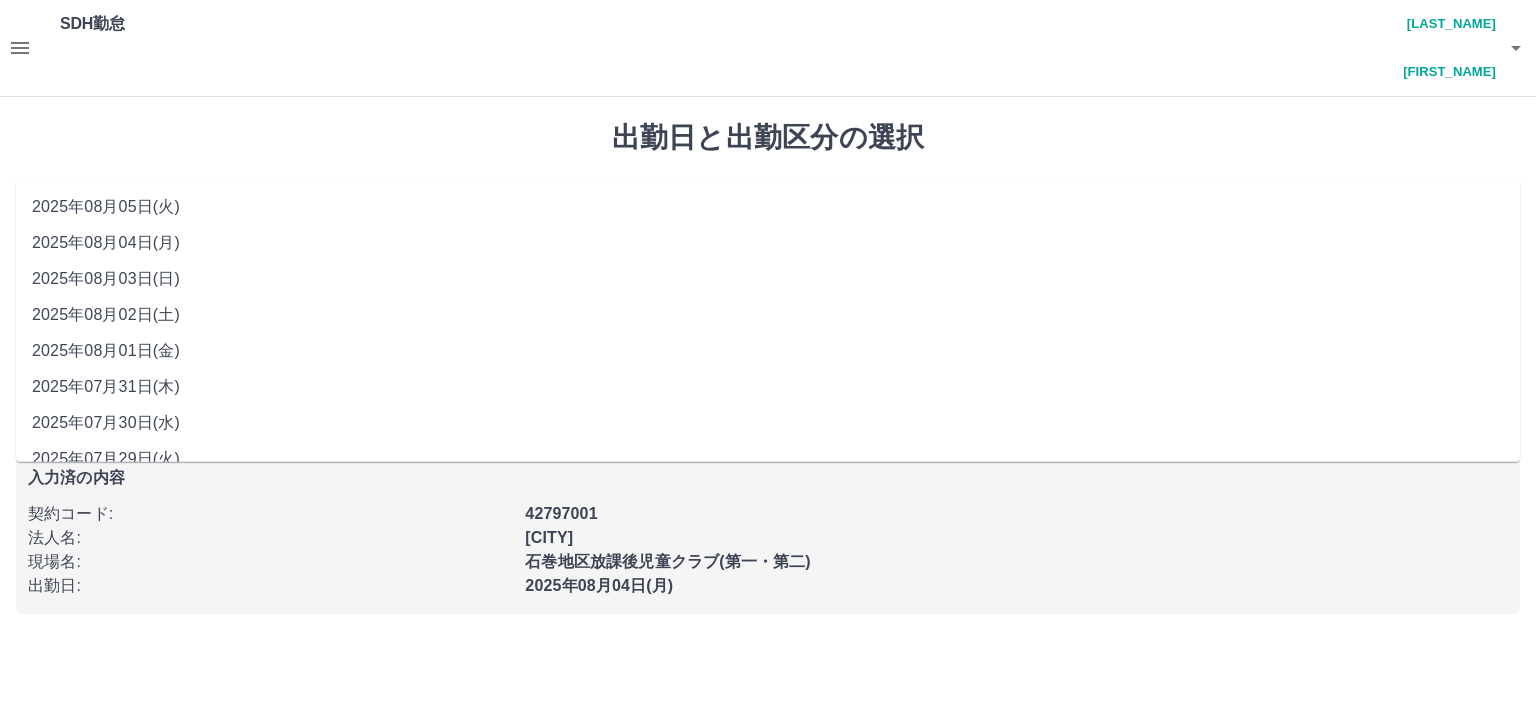 click on "**********" at bounding box center (768, 215) 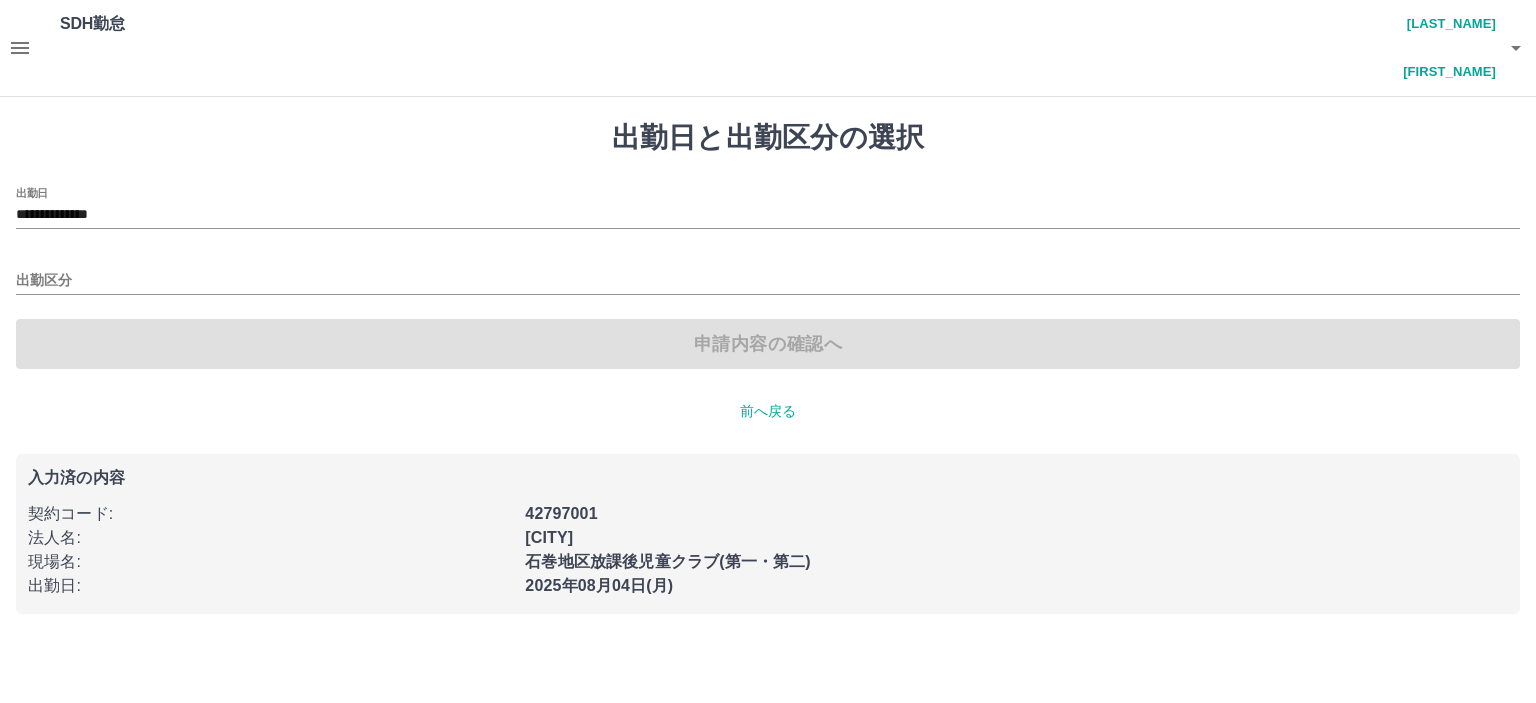 click on "**********" at bounding box center [768, 278] 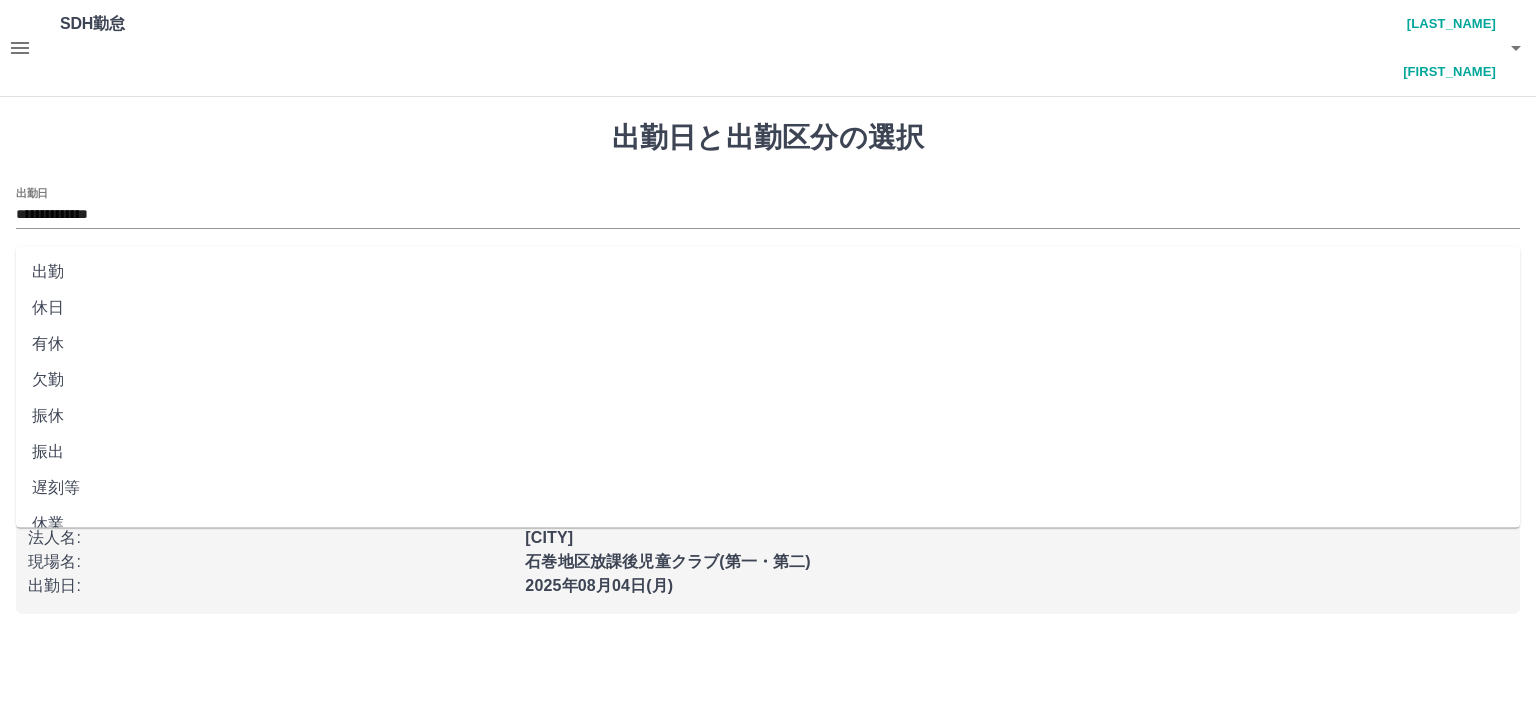 click on "出勤区分" at bounding box center [768, 281] 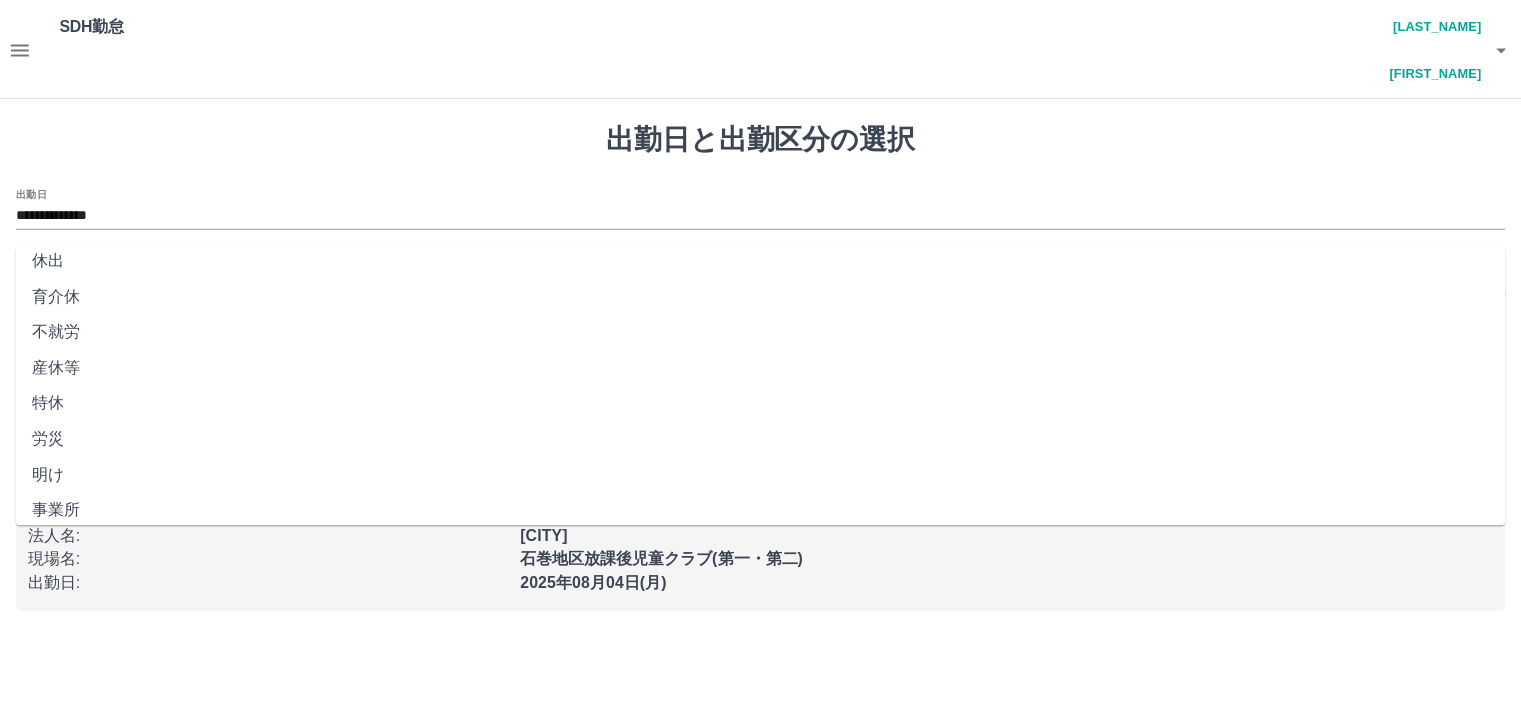 scroll, scrollTop: 382, scrollLeft: 0, axis: vertical 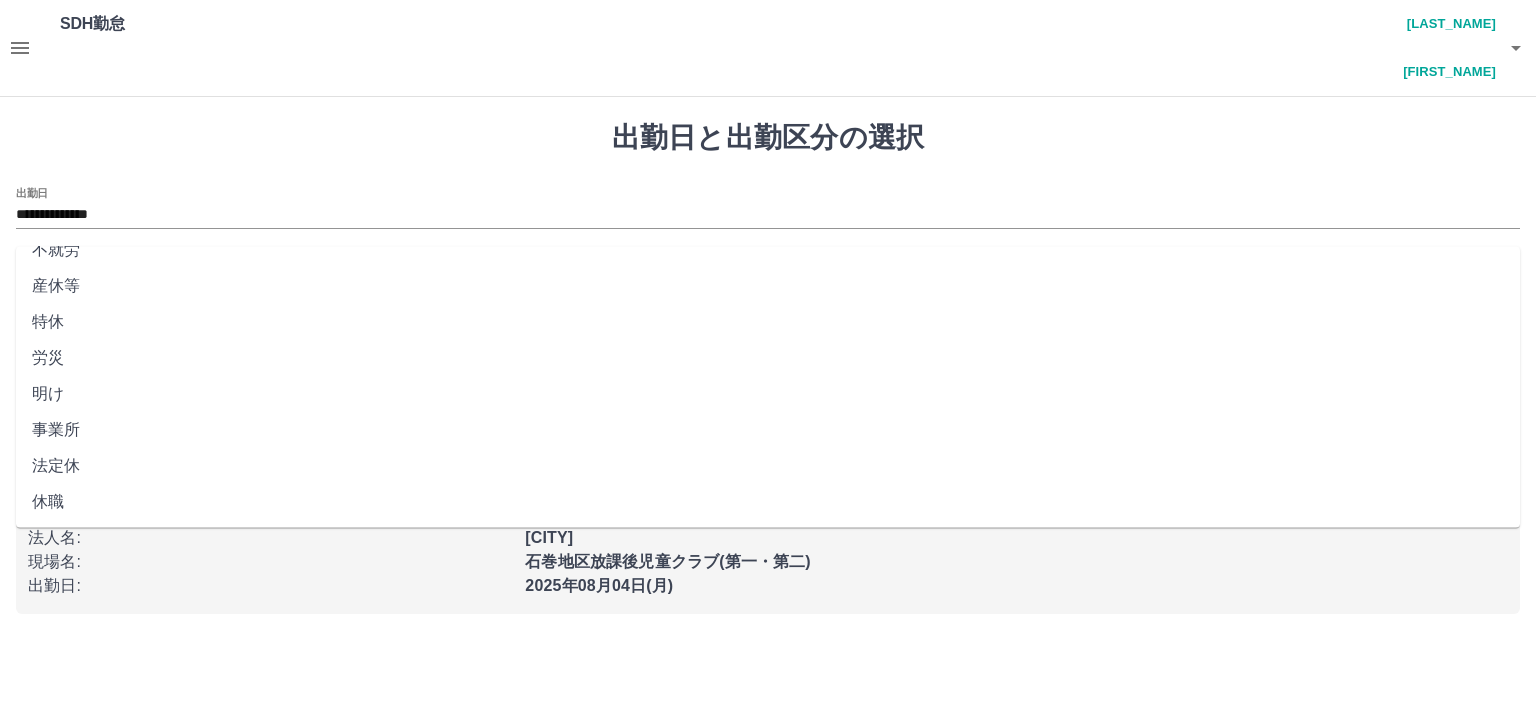 click on "法定休" at bounding box center [768, 466] 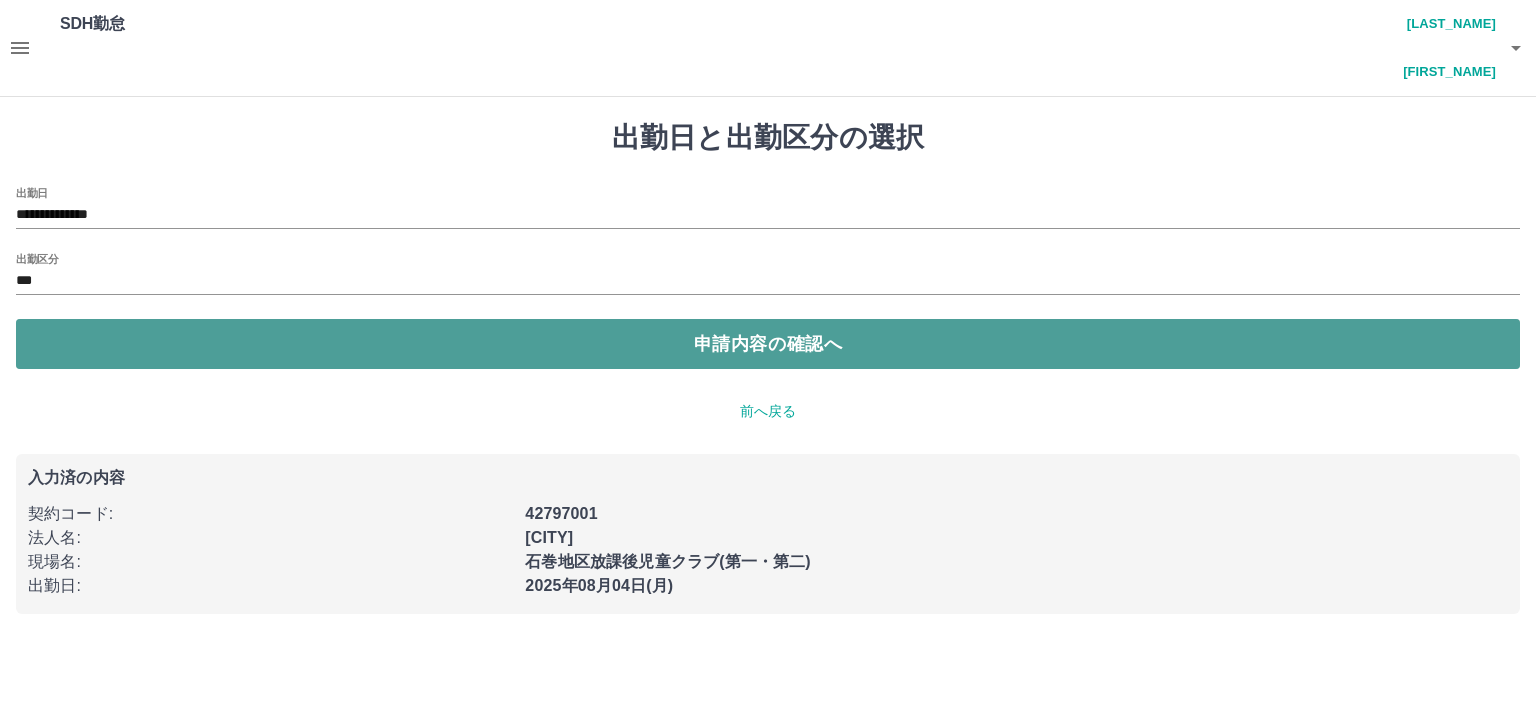 click on "申請内容の確認へ" at bounding box center [768, 344] 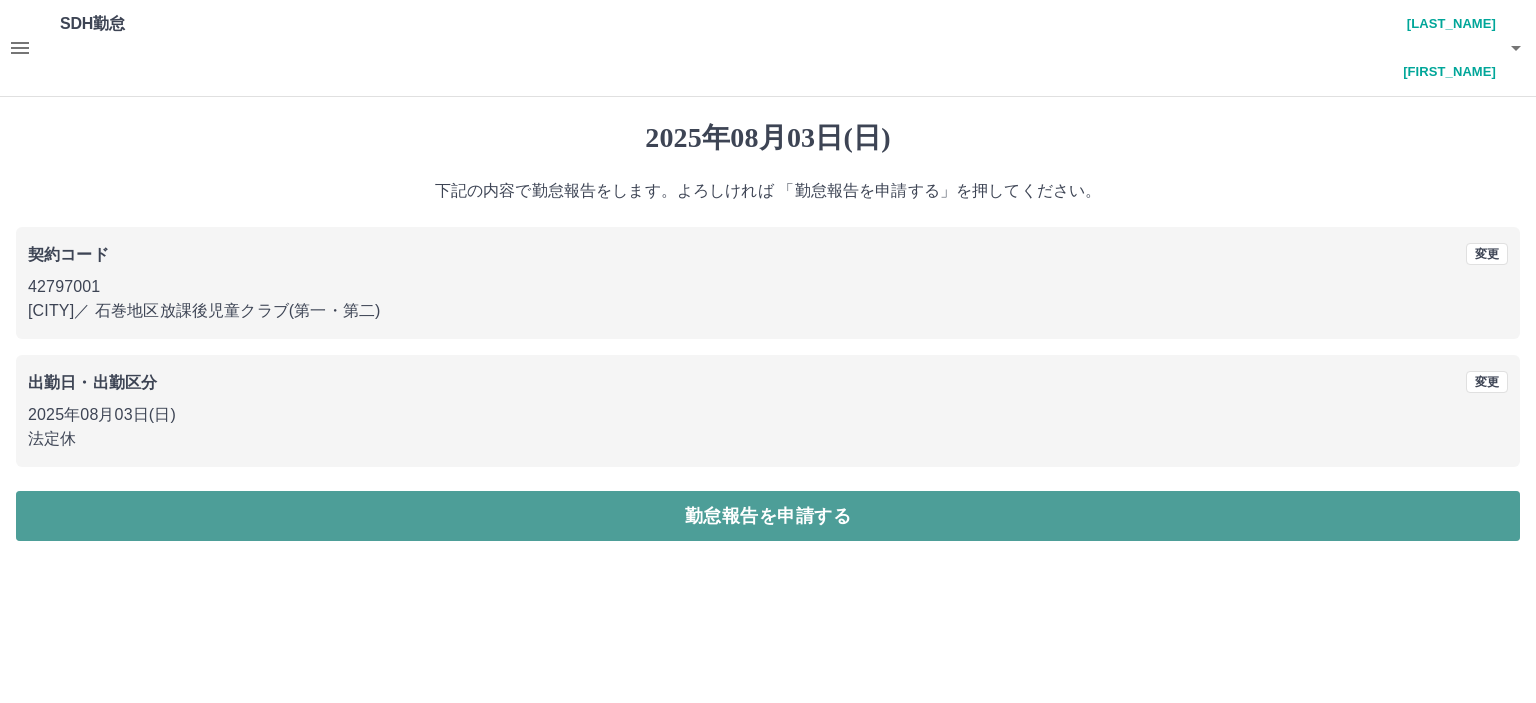 click on "勤怠報告を申請する" at bounding box center [768, 516] 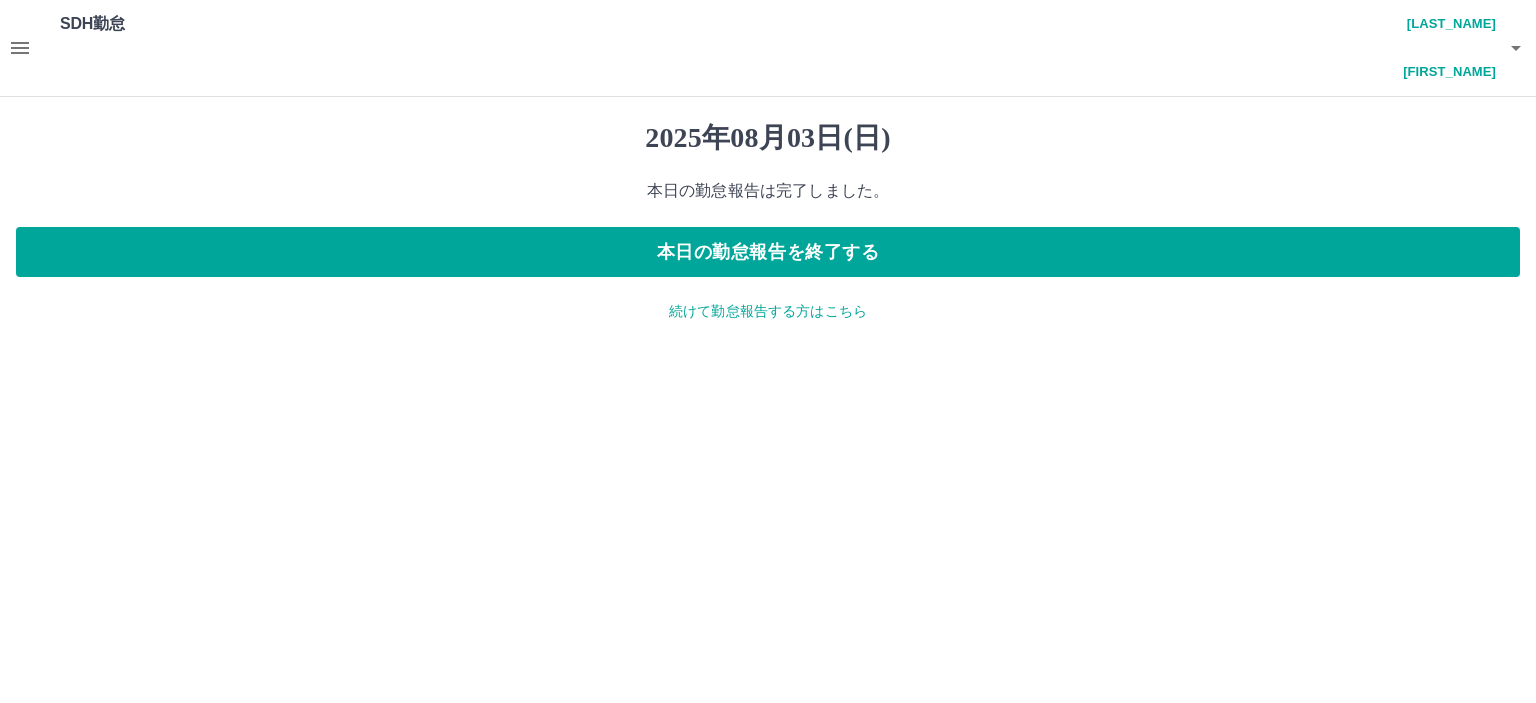 click on "続けて勤怠報告する方はこちら" at bounding box center (768, 311) 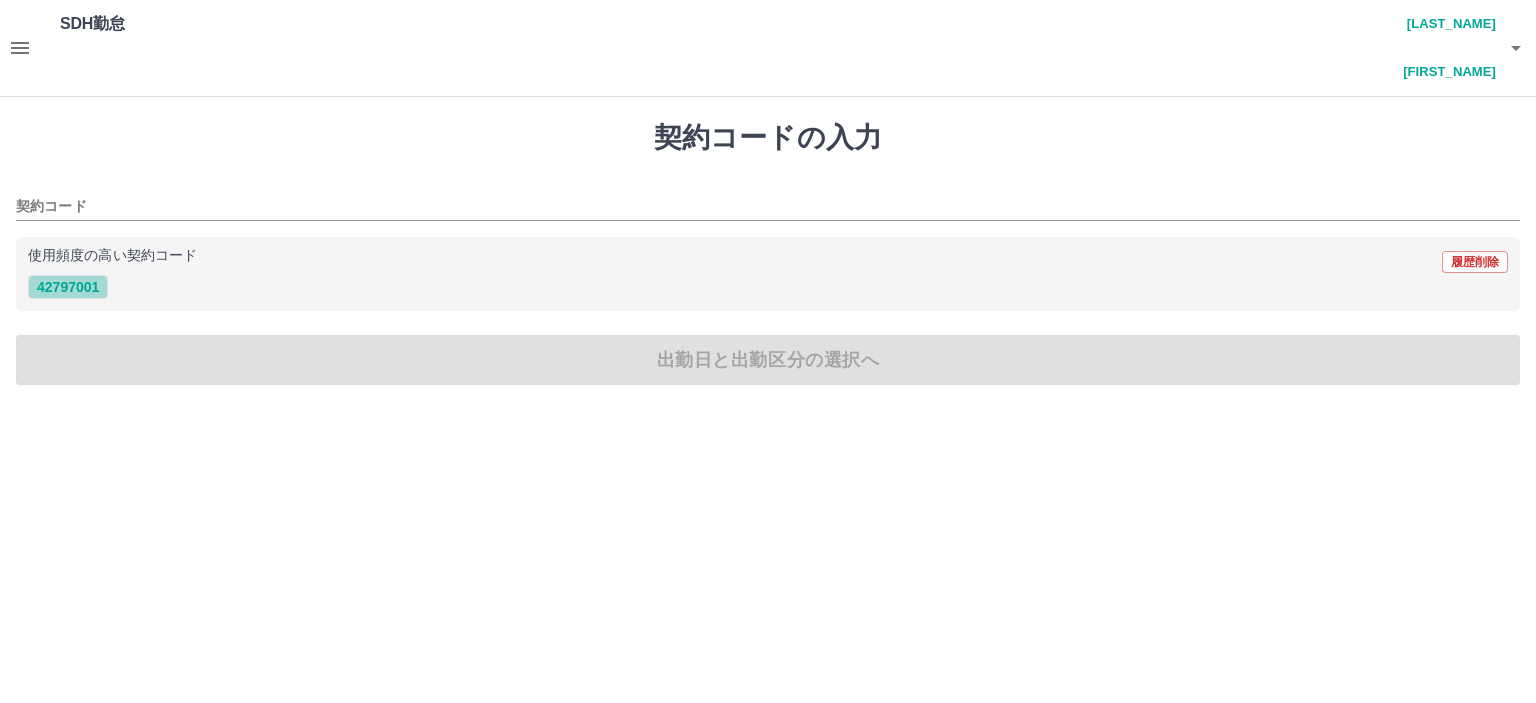 click on "42797001" at bounding box center (68, 287) 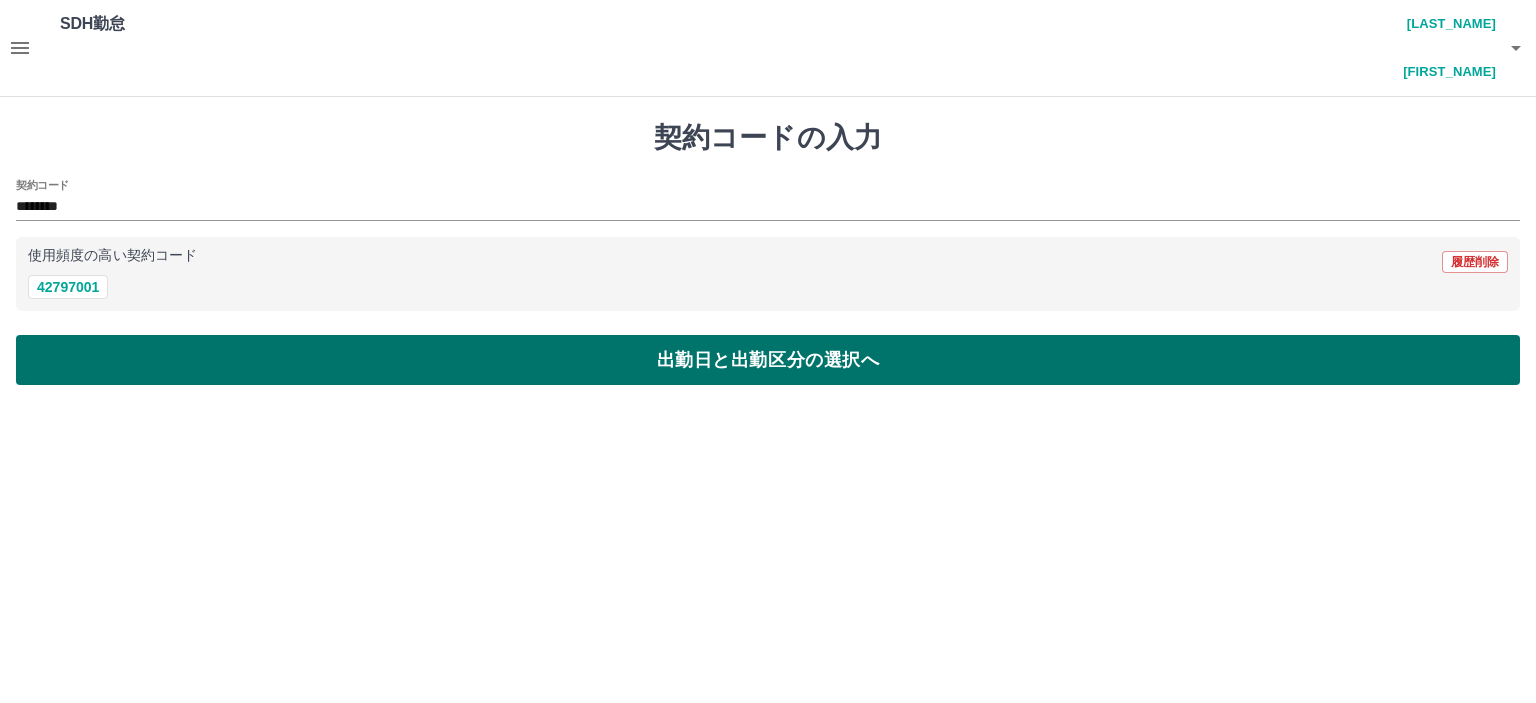 click on "出勤日と出勤区分の選択へ" at bounding box center (768, 360) 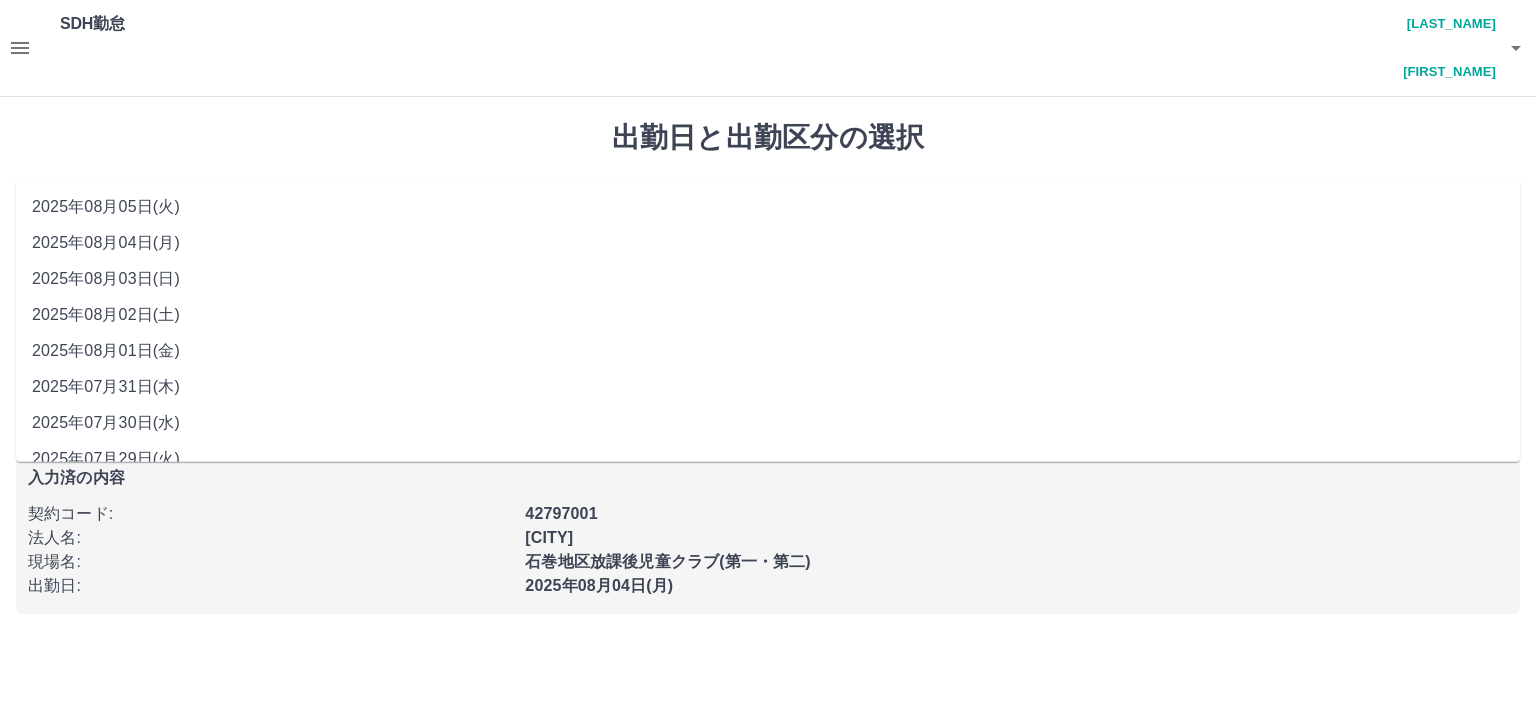 click on "**********" at bounding box center [768, 215] 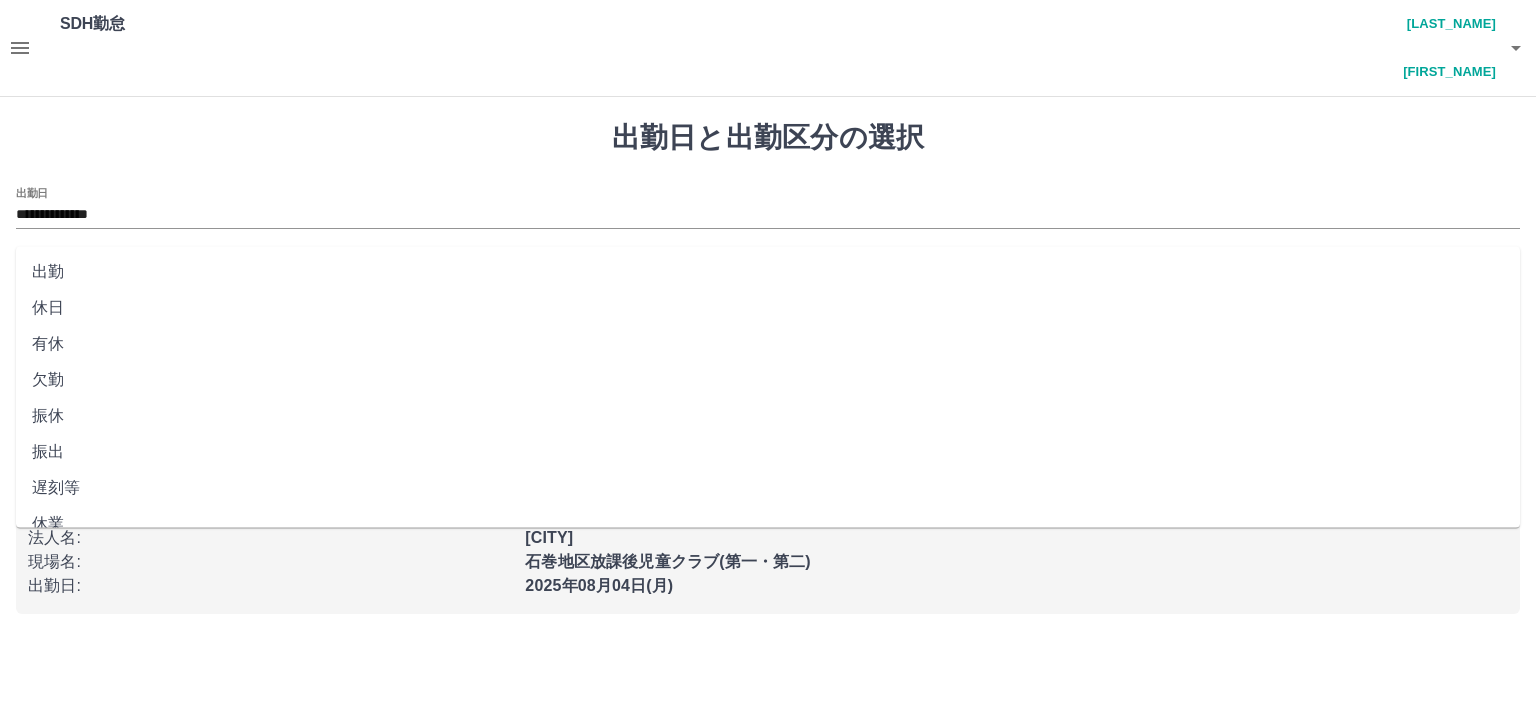 click on "出勤区分" at bounding box center (768, 281) 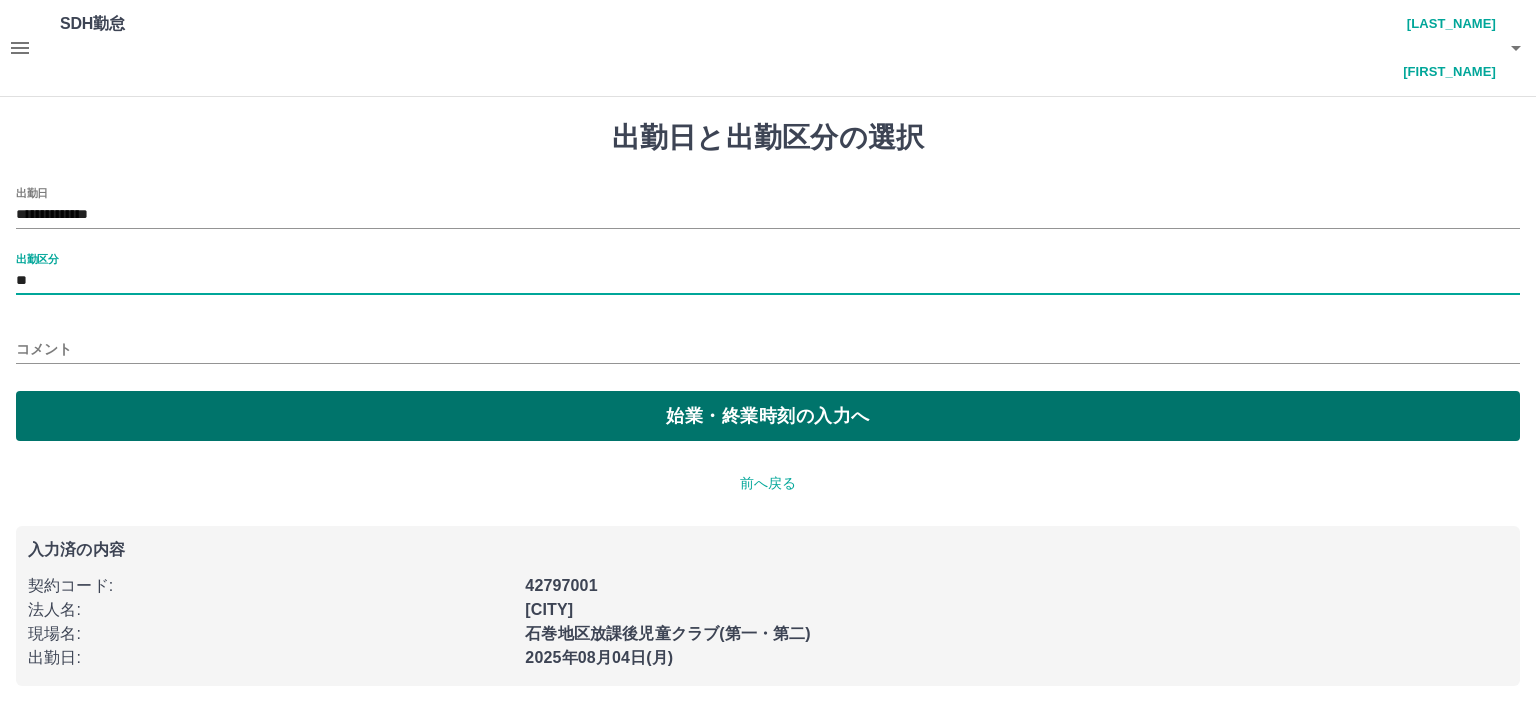 click on "始業・終業時刻の入力へ" at bounding box center (768, 416) 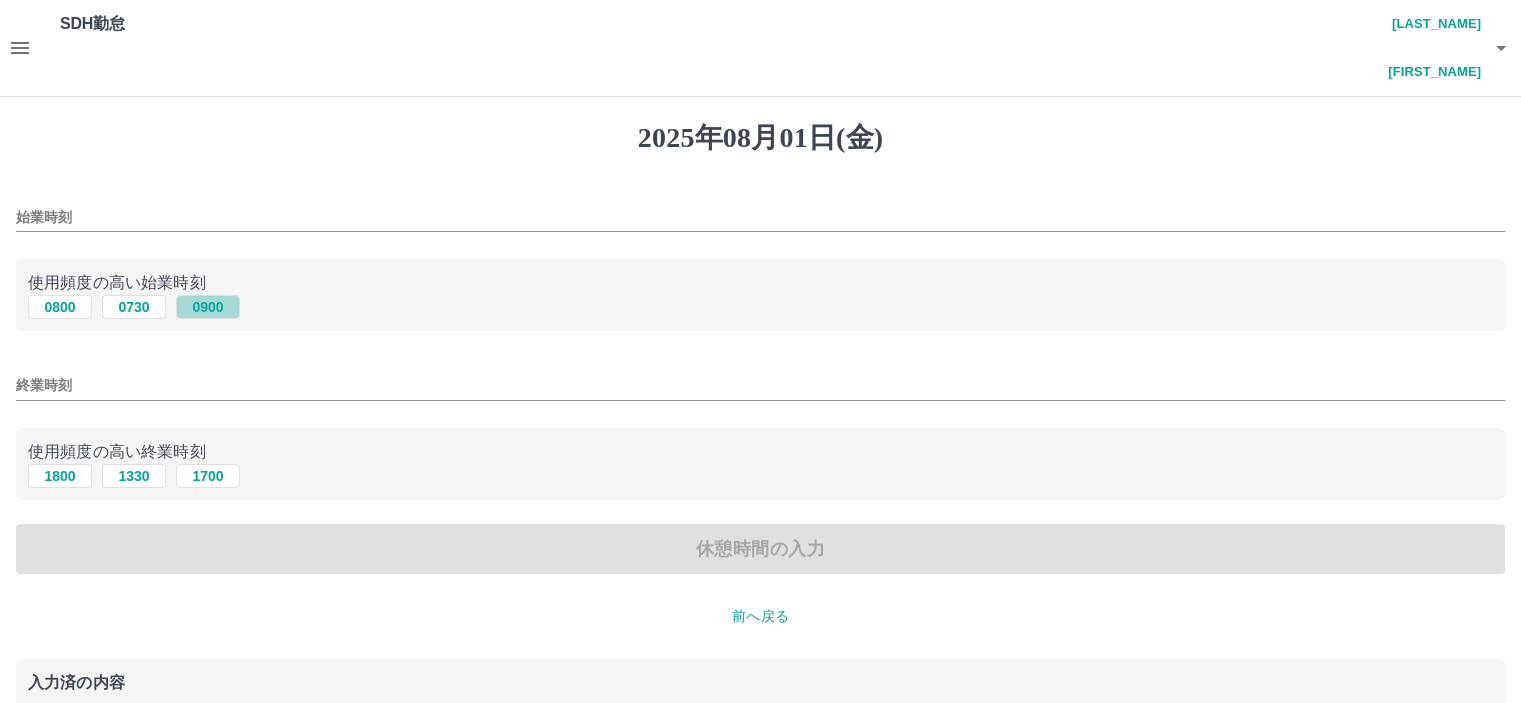 click on "0900" at bounding box center [208, 307] 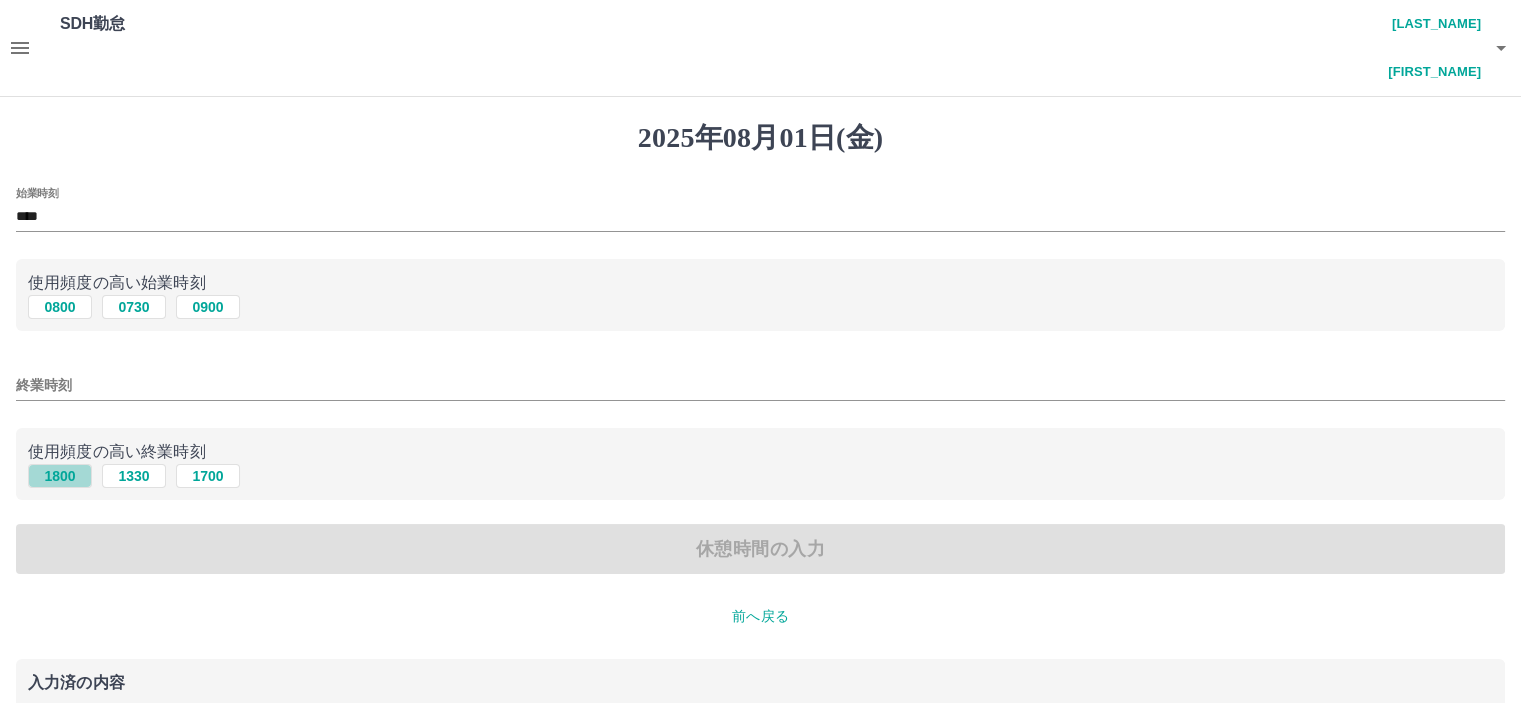 click on "1800" at bounding box center (60, 476) 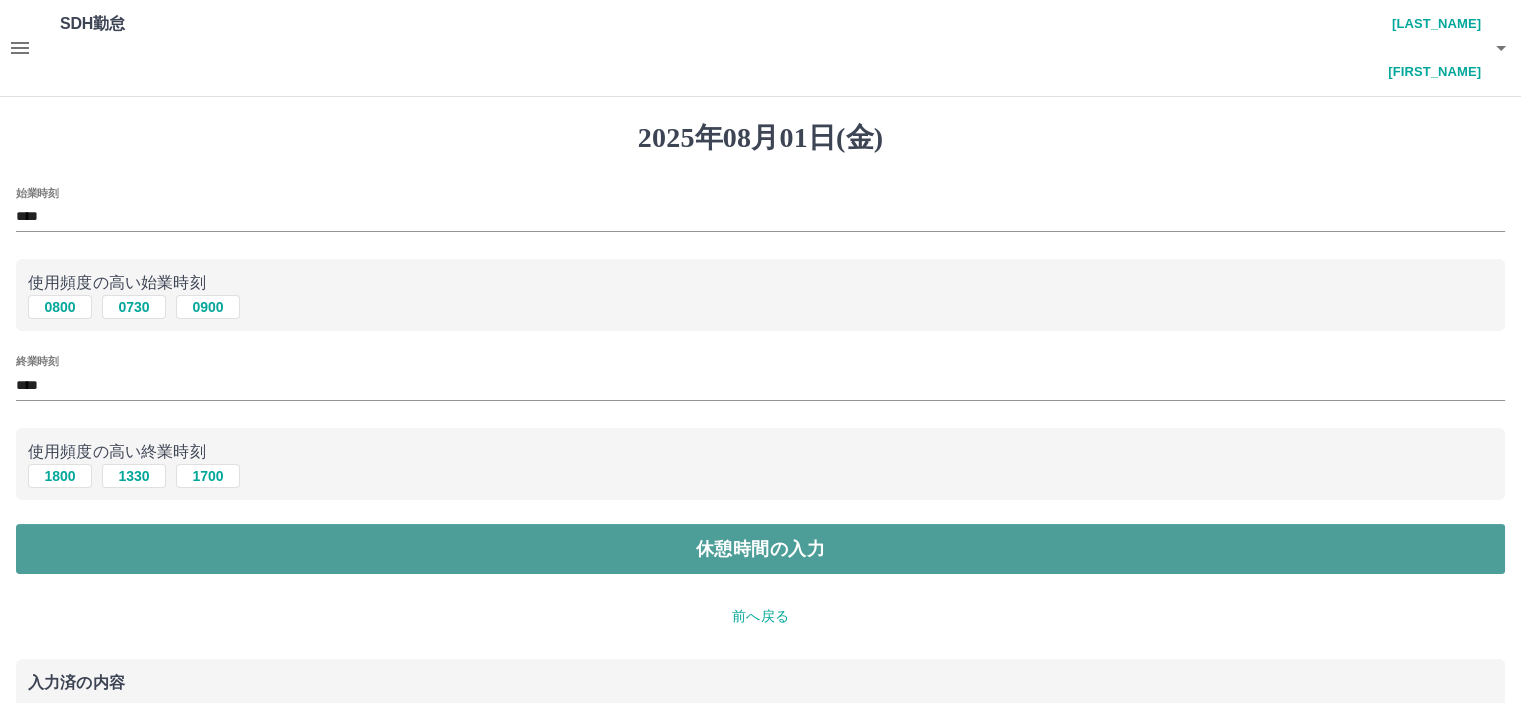click on "休憩時間の入力" at bounding box center (760, 549) 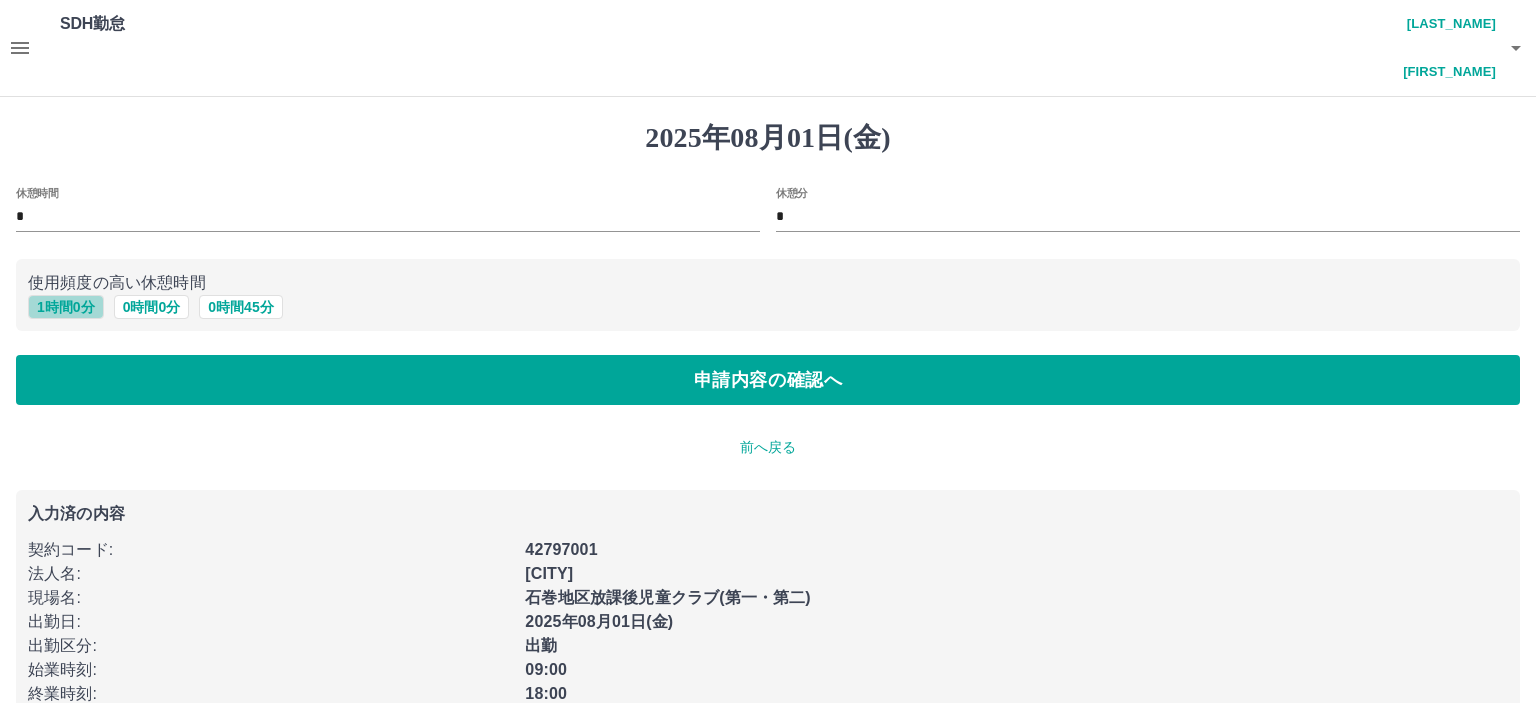 click on "1 時間 0 分" at bounding box center [66, 307] 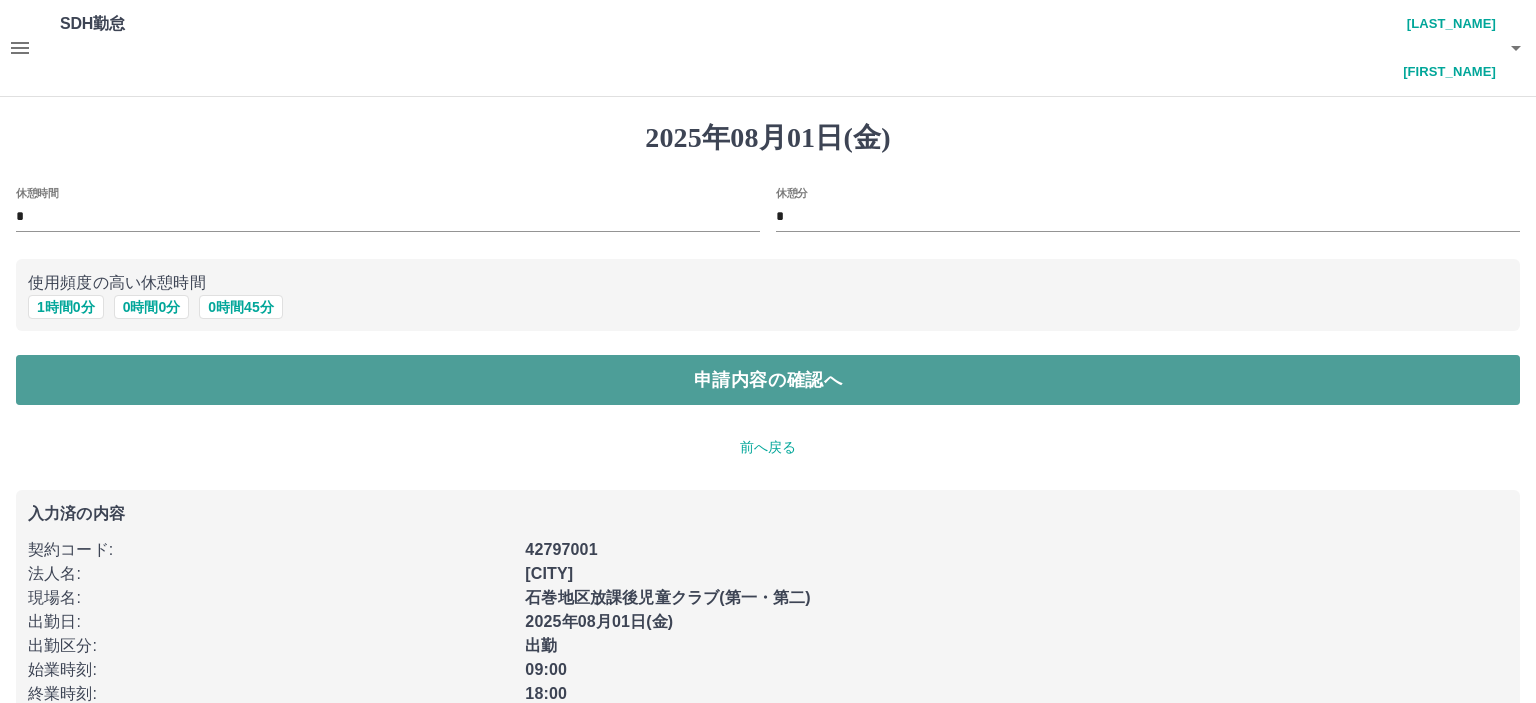 click on "申請内容の確認へ" at bounding box center [768, 380] 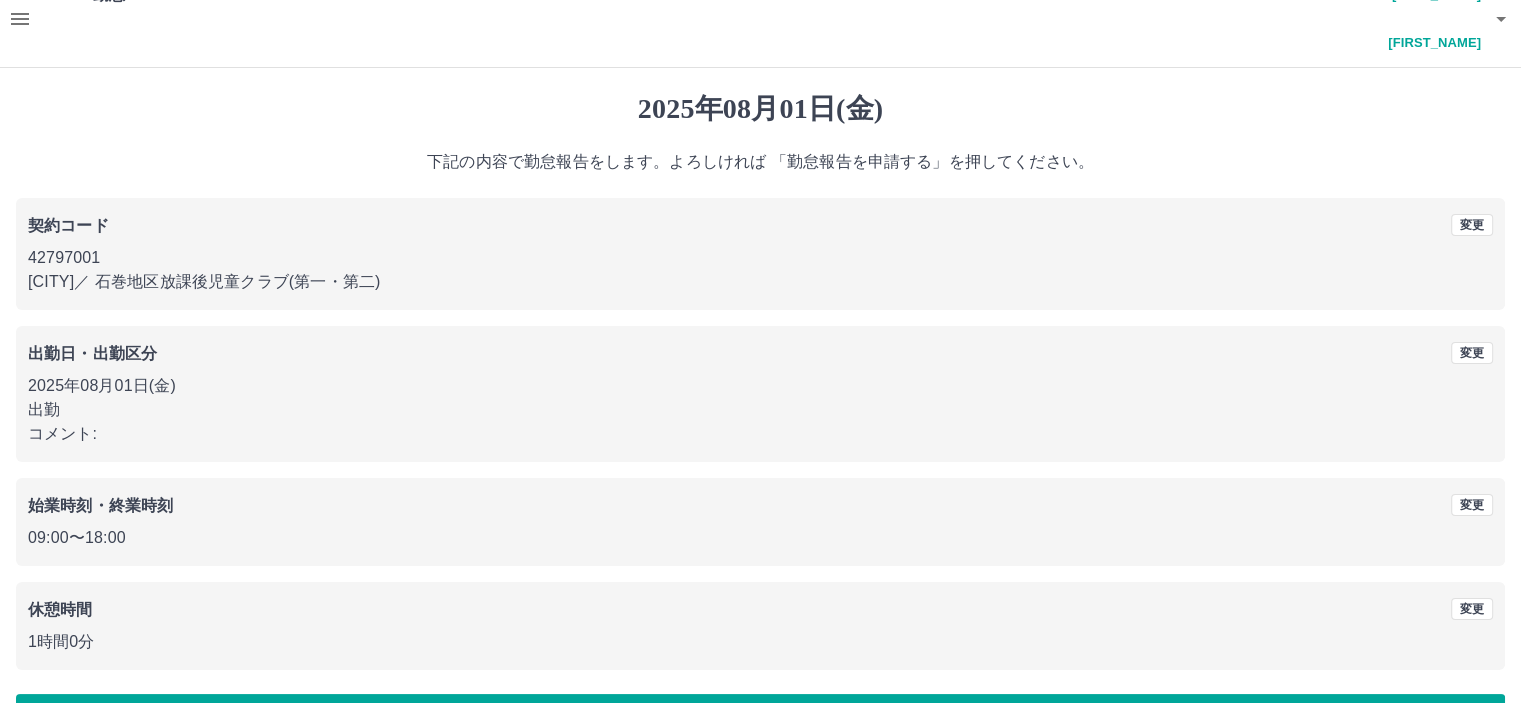 scroll, scrollTop: 45, scrollLeft: 0, axis: vertical 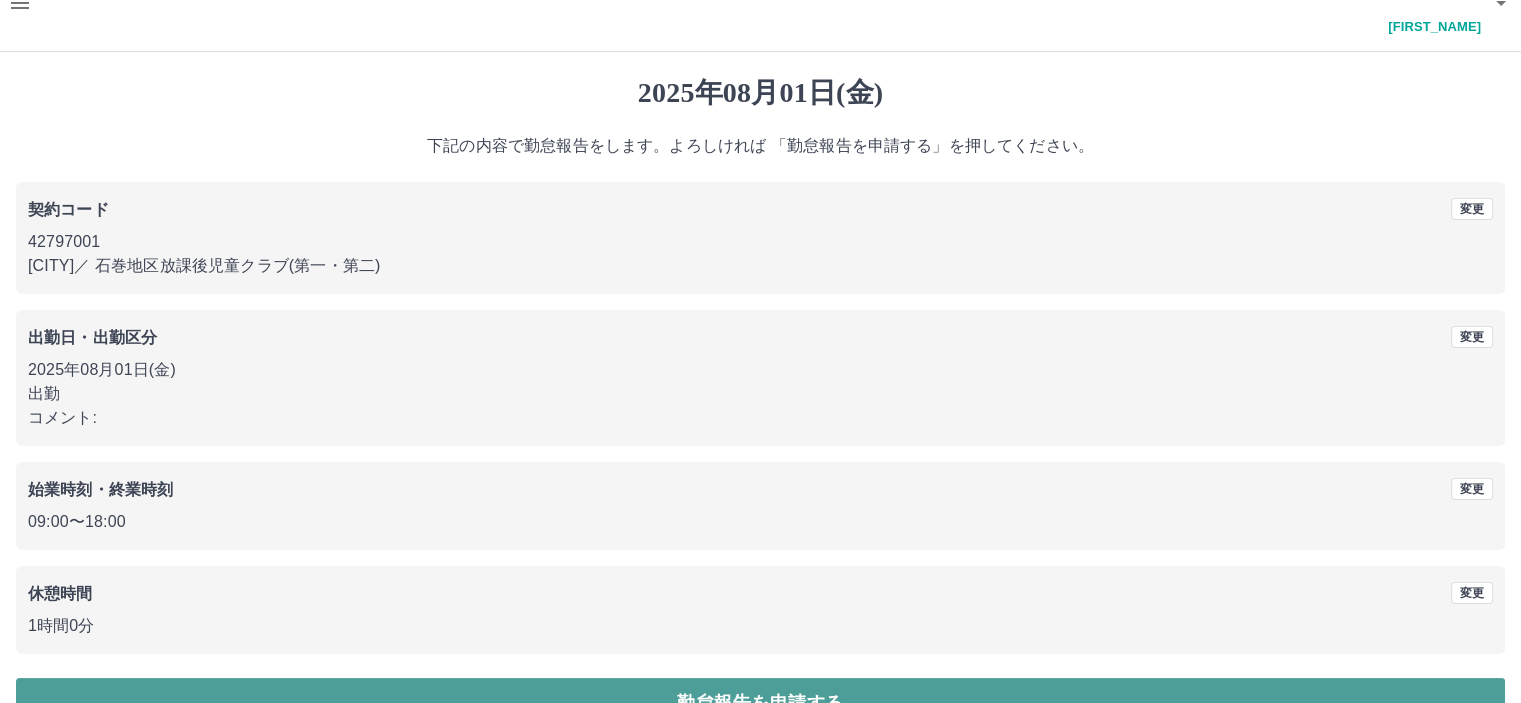 click on "勤怠報告を申請する" at bounding box center [760, 703] 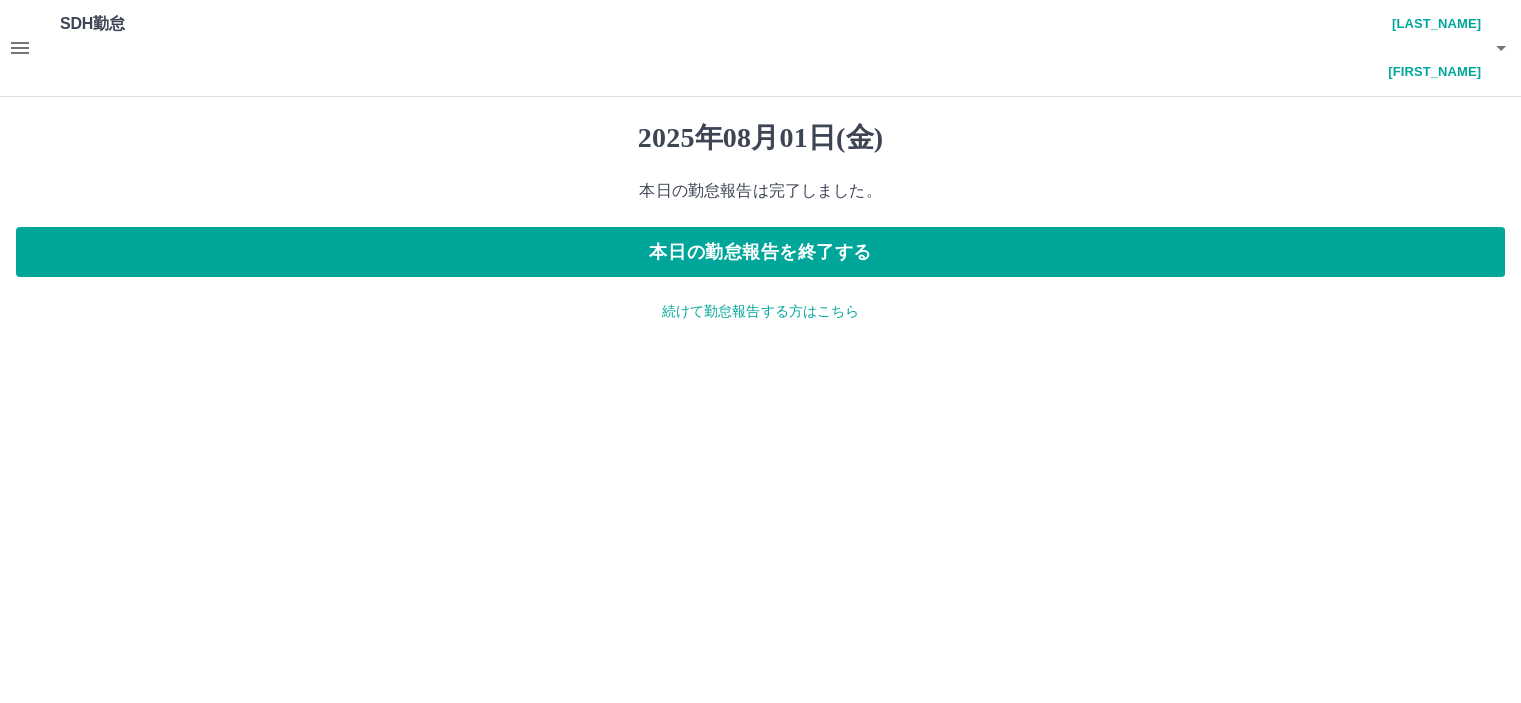 scroll, scrollTop: 0, scrollLeft: 0, axis: both 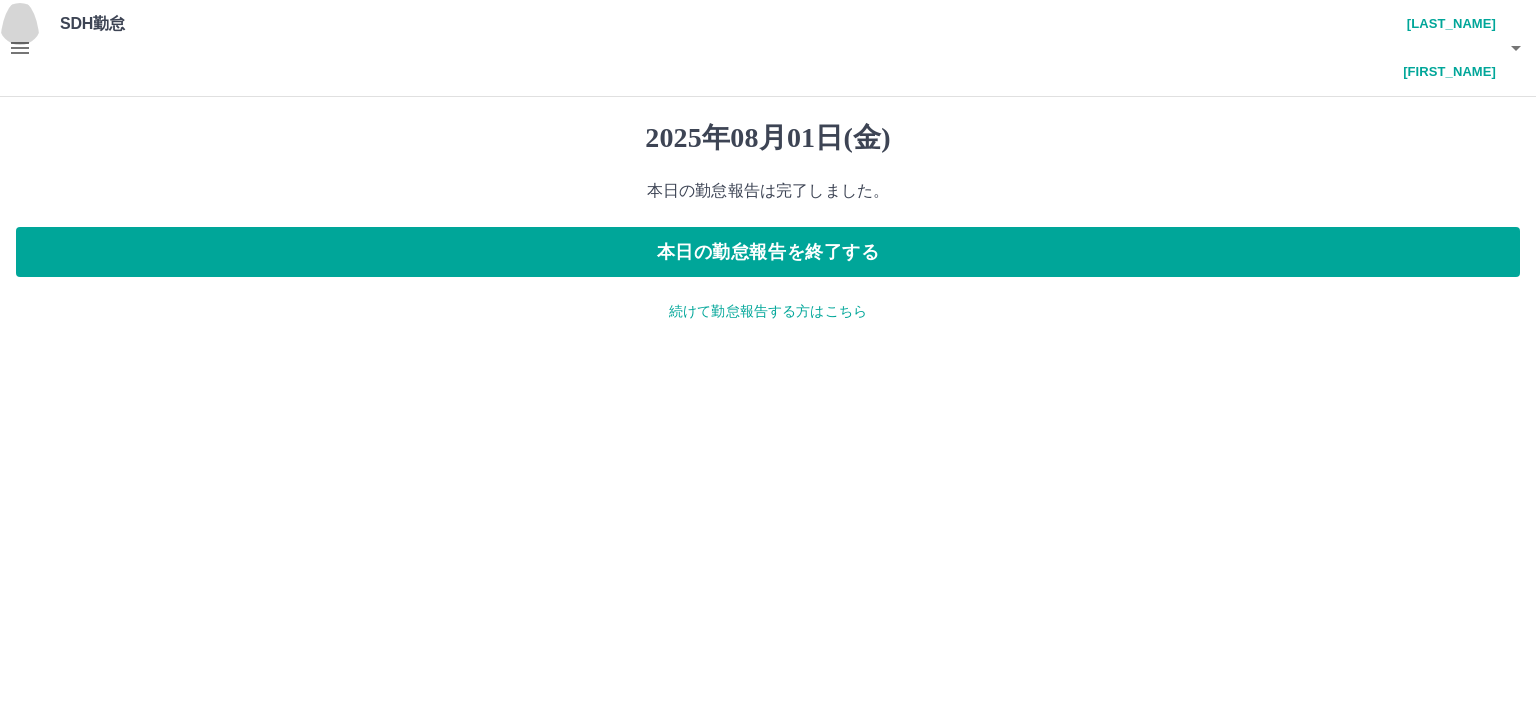click 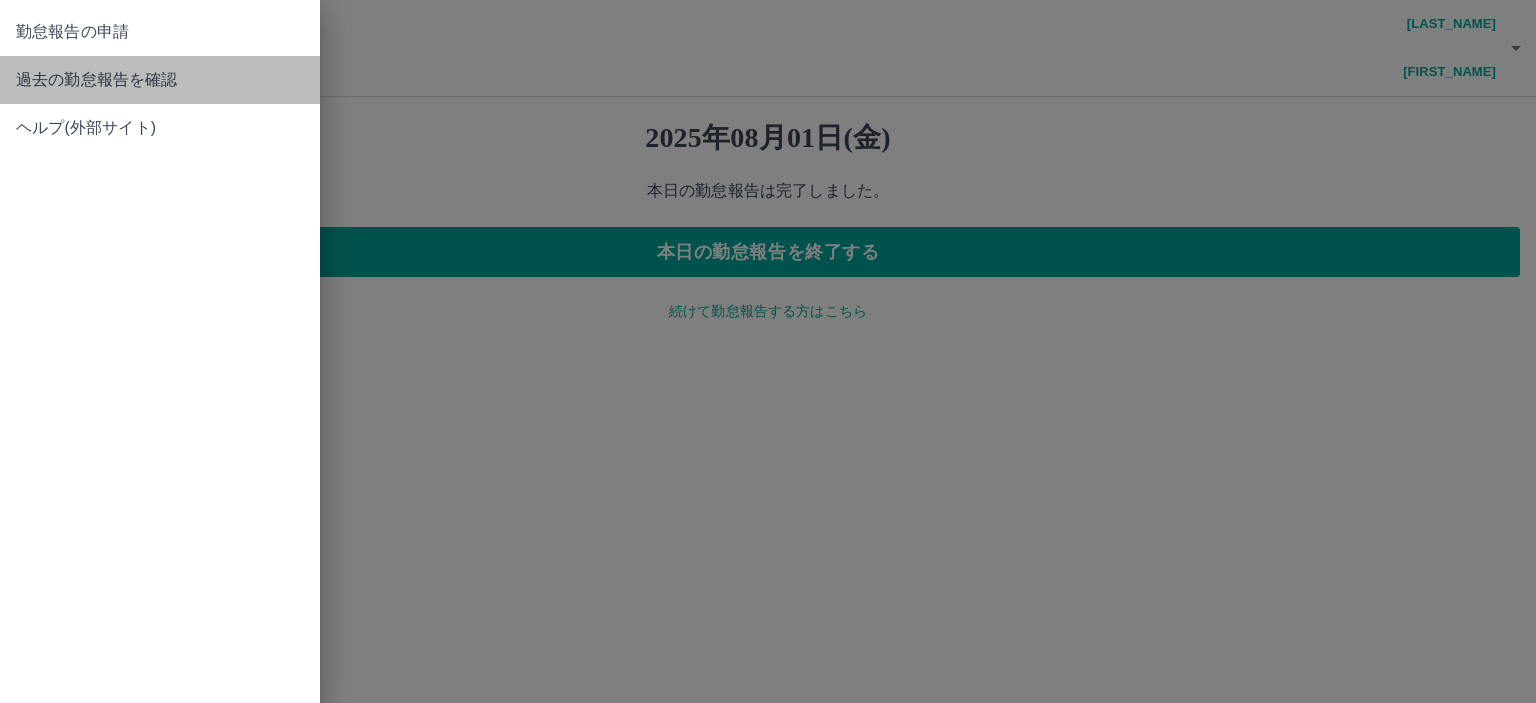 click on "過去の勤怠報告を確認" at bounding box center [160, 80] 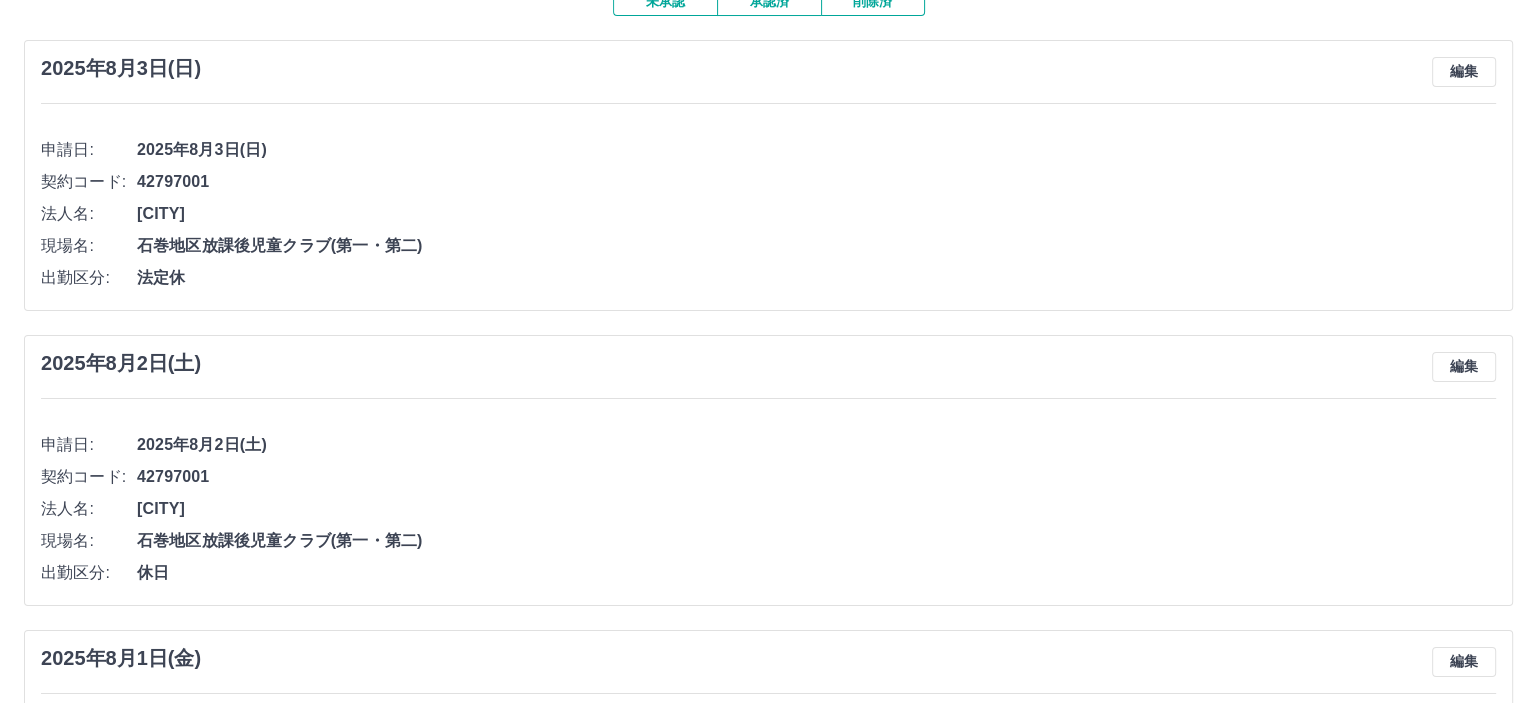 scroll, scrollTop: 0, scrollLeft: 0, axis: both 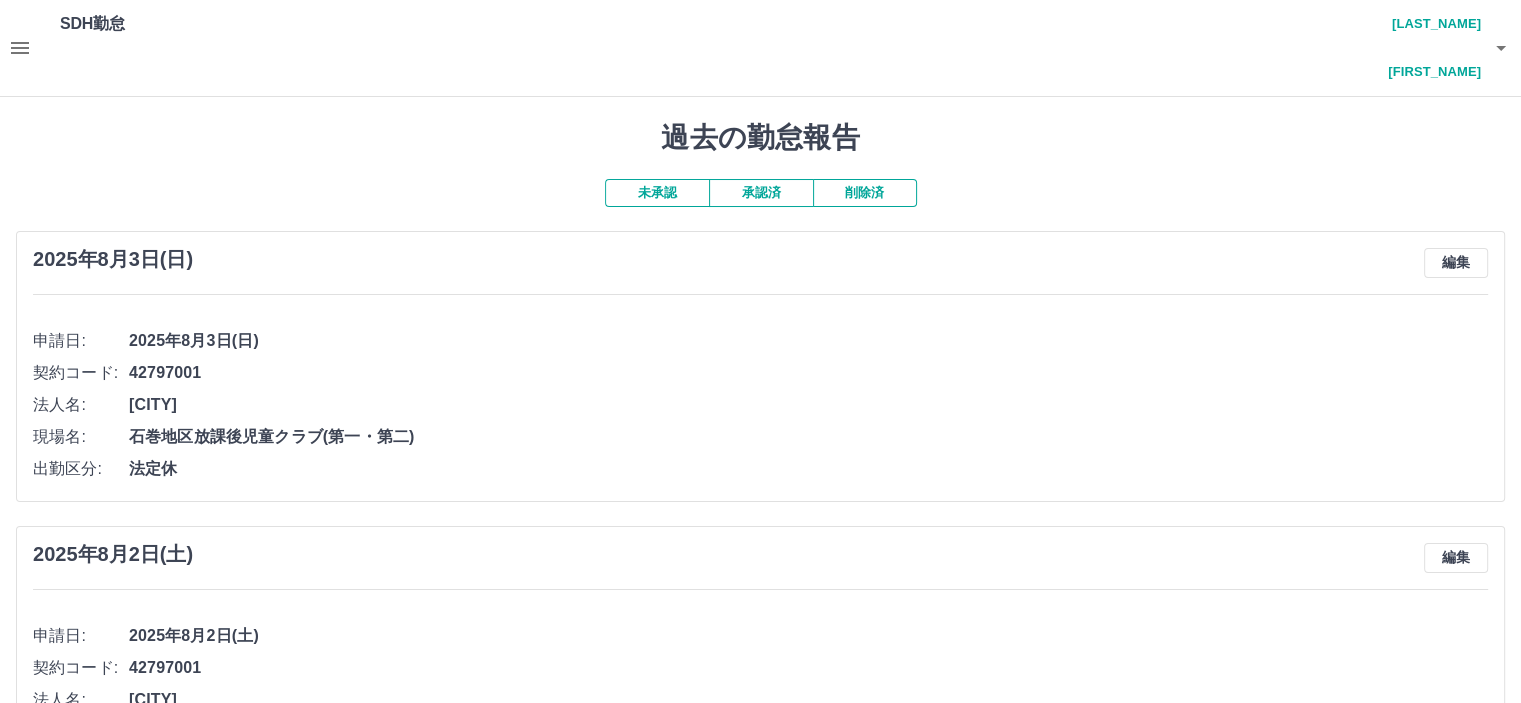 click on "承認済" at bounding box center (761, 193) 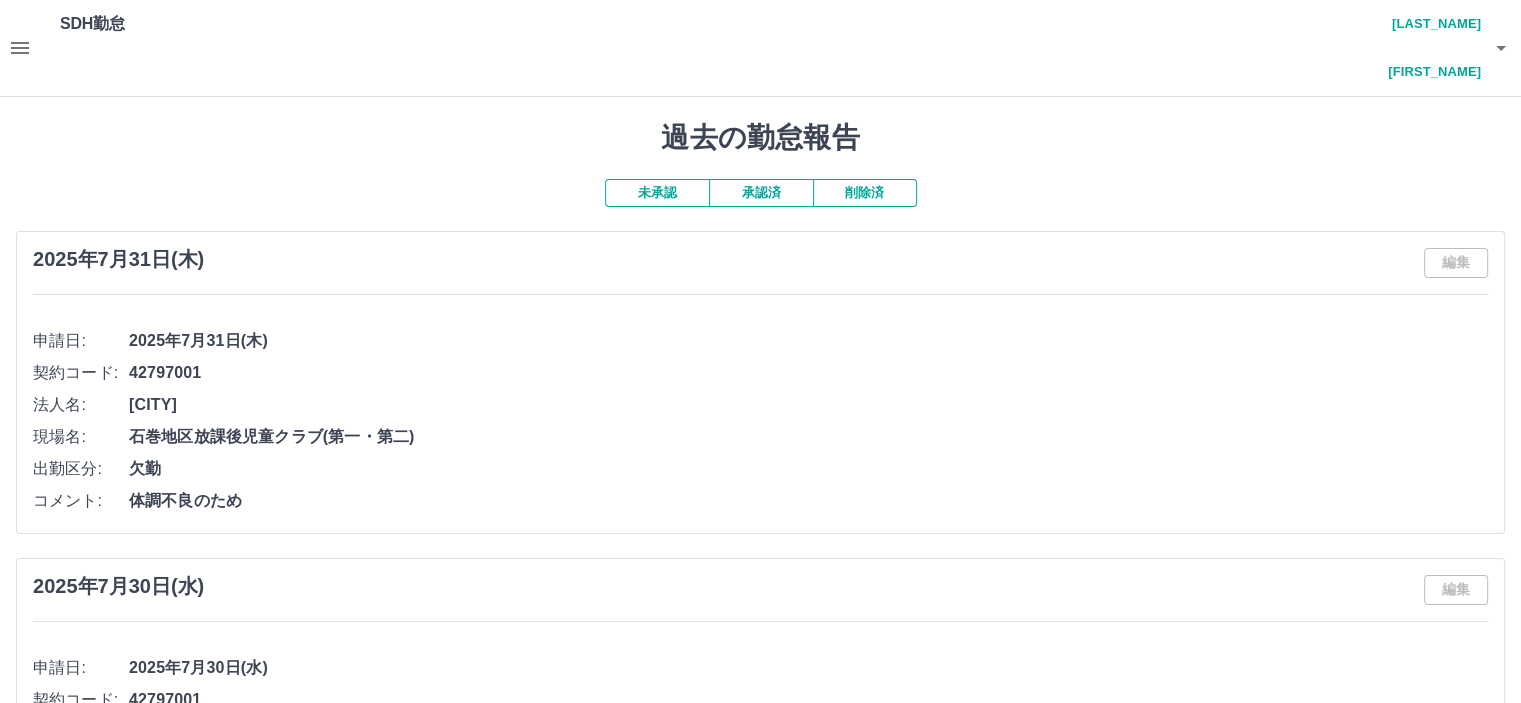 click 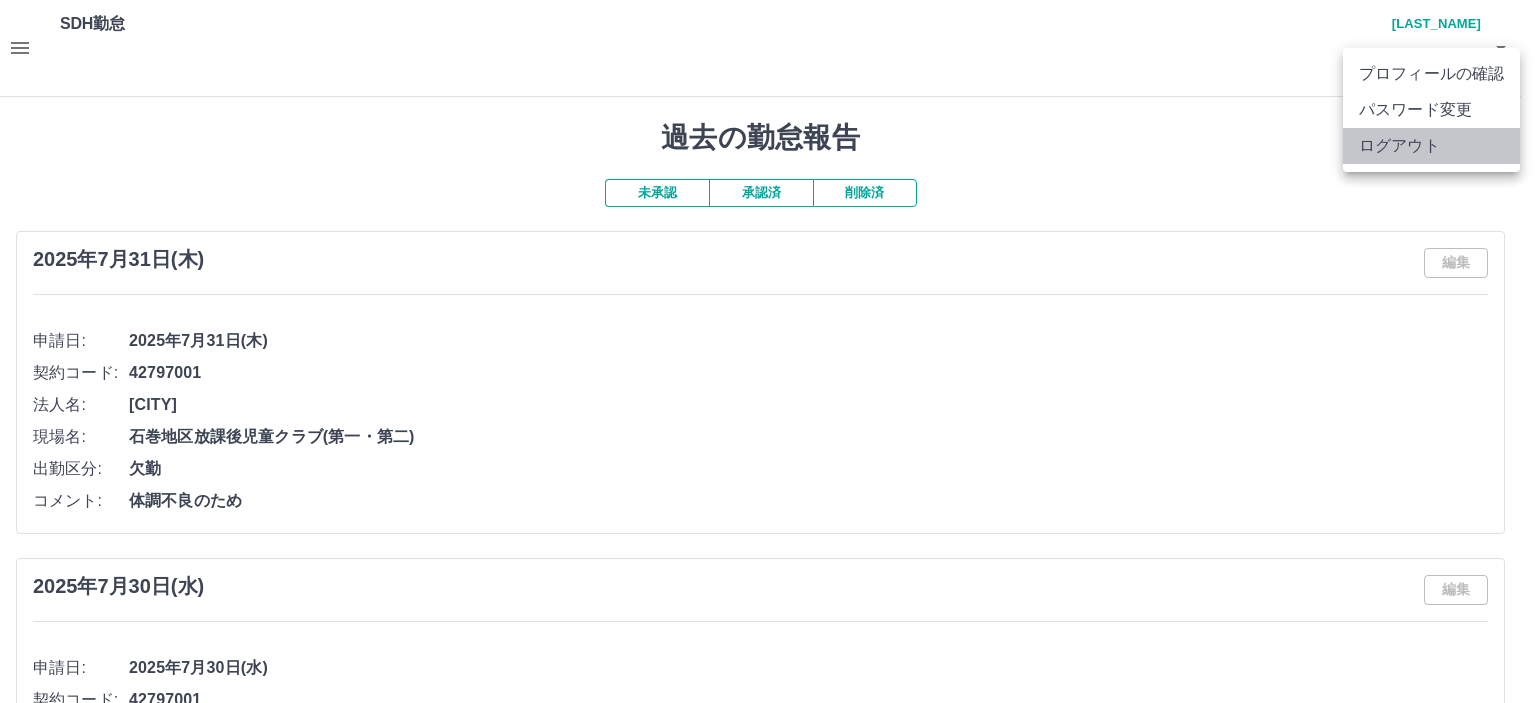click on "ログアウト" at bounding box center (1431, 146) 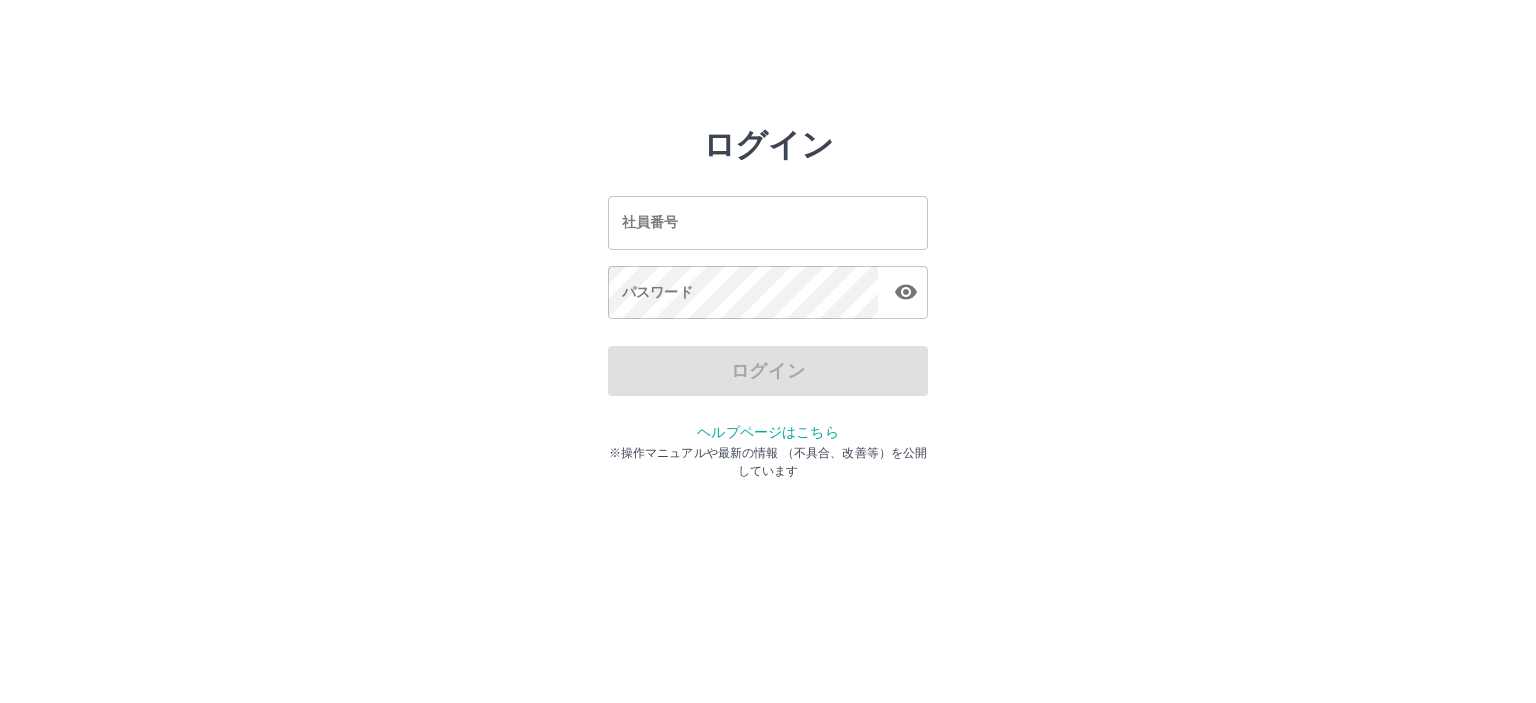 scroll, scrollTop: 0, scrollLeft: 0, axis: both 